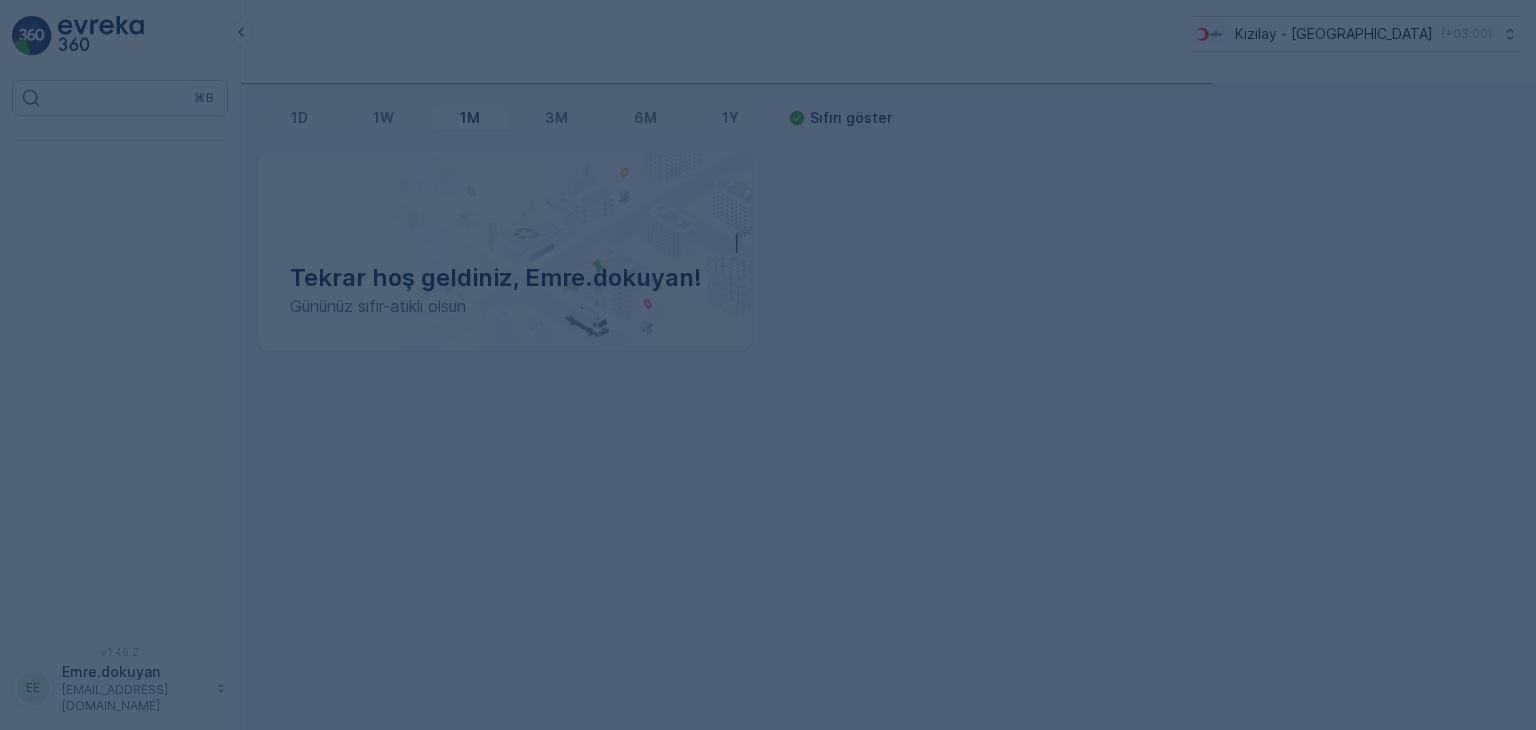 scroll, scrollTop: 0, scrollLeft: 0, axis: both 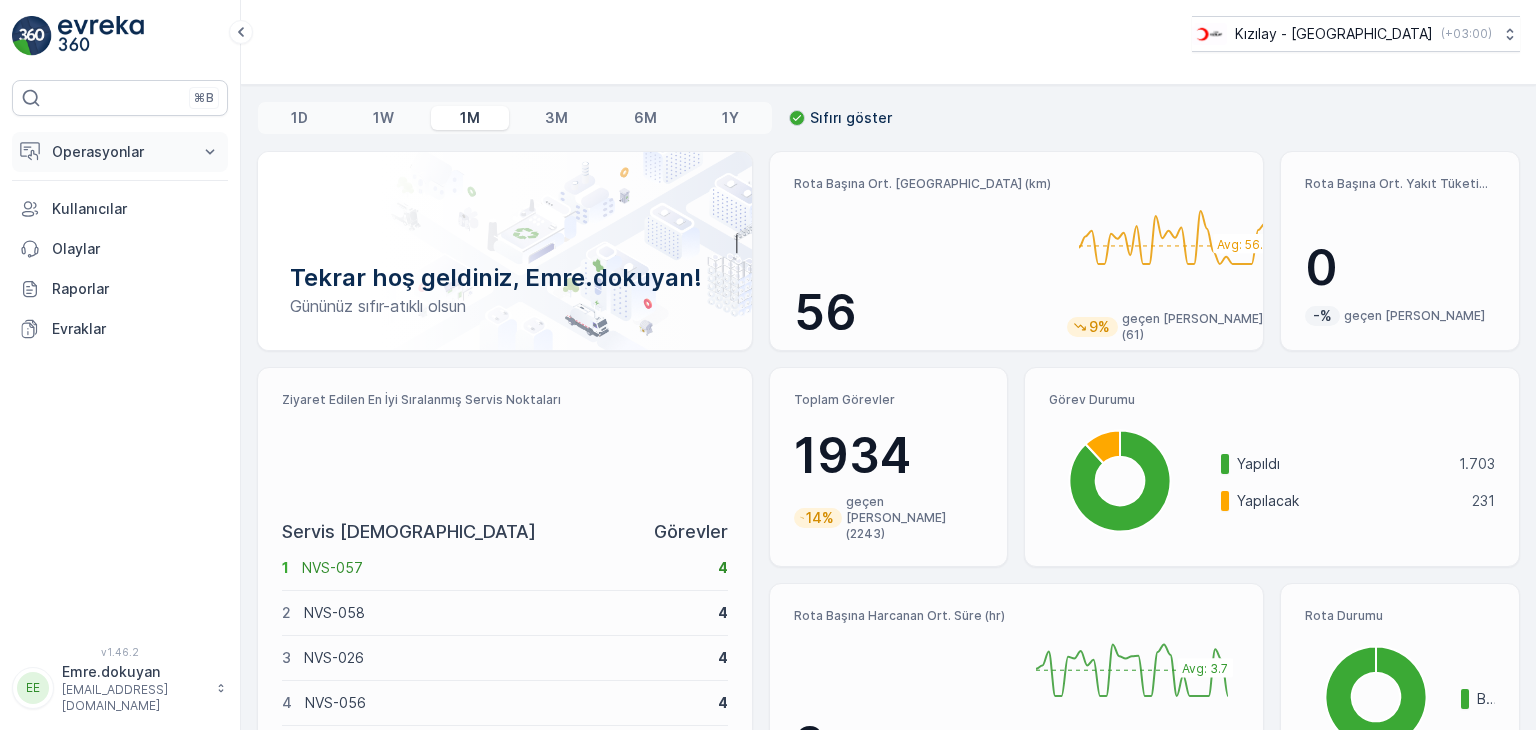 click on "Operasyonlar" at bounding box center [120, 152] 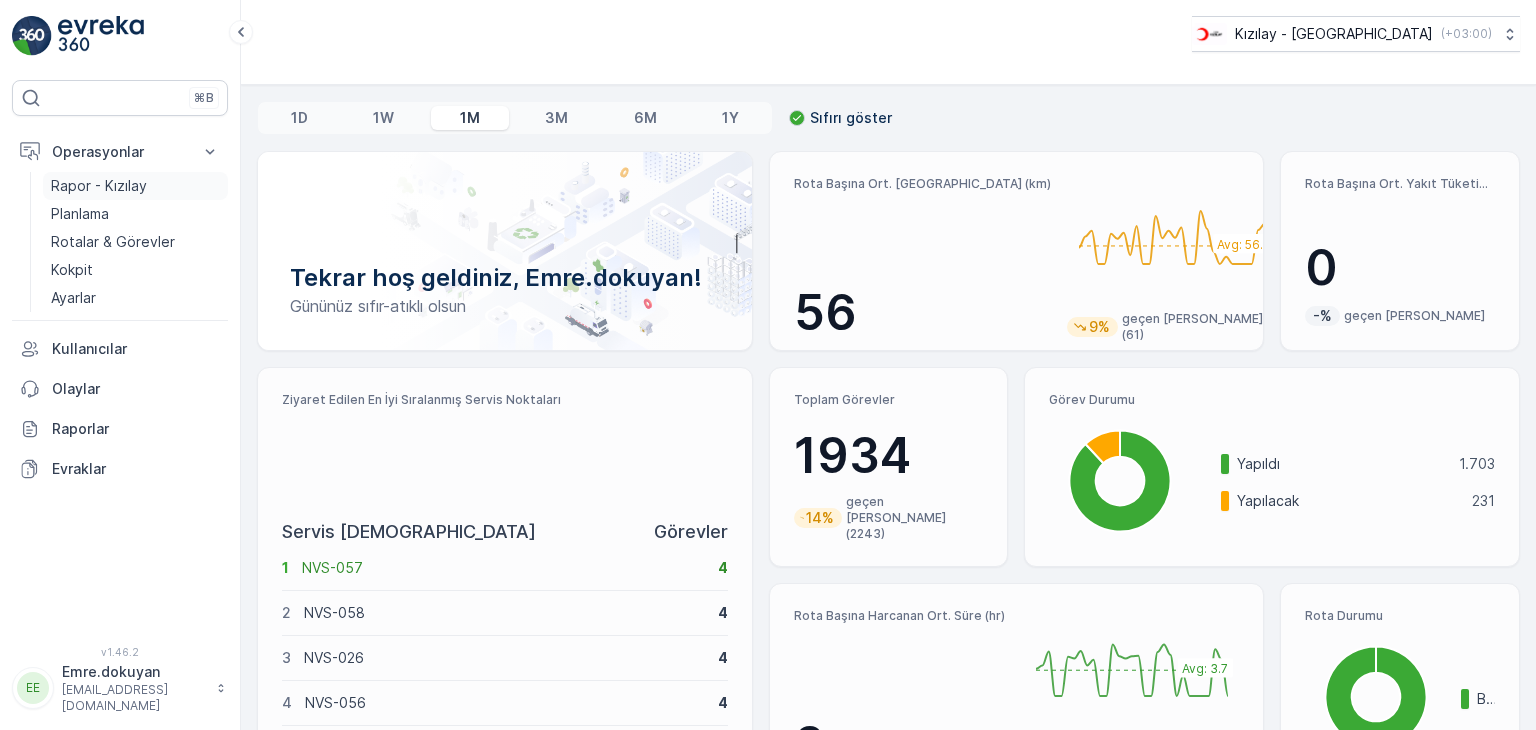 click on "Rapor - Kızılay" at bounding box center [99, 186] 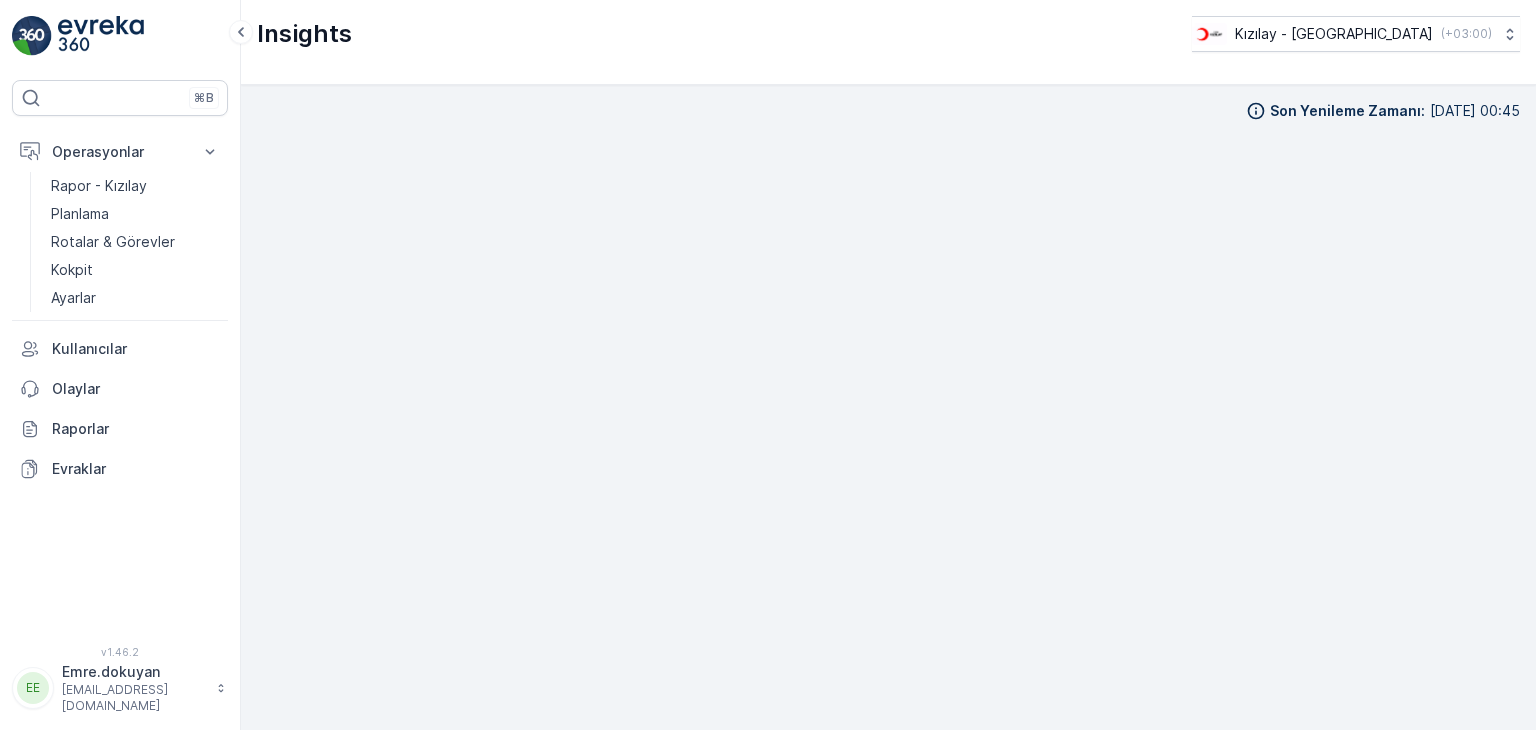 scroll, scrollTop: 17, scrollLeft: 0, axis: vertical 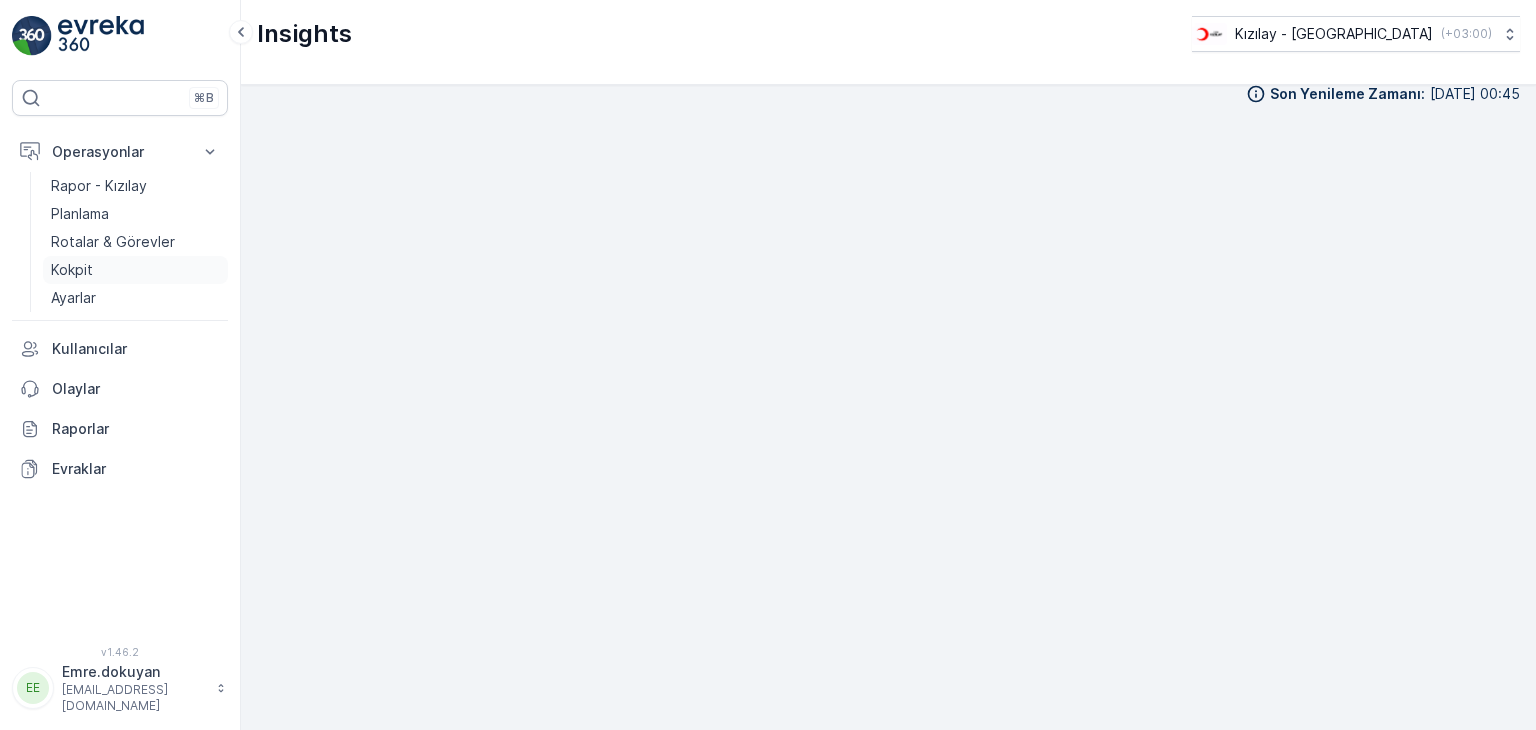 click on "Kokpit" at bounding box center [72, 270] 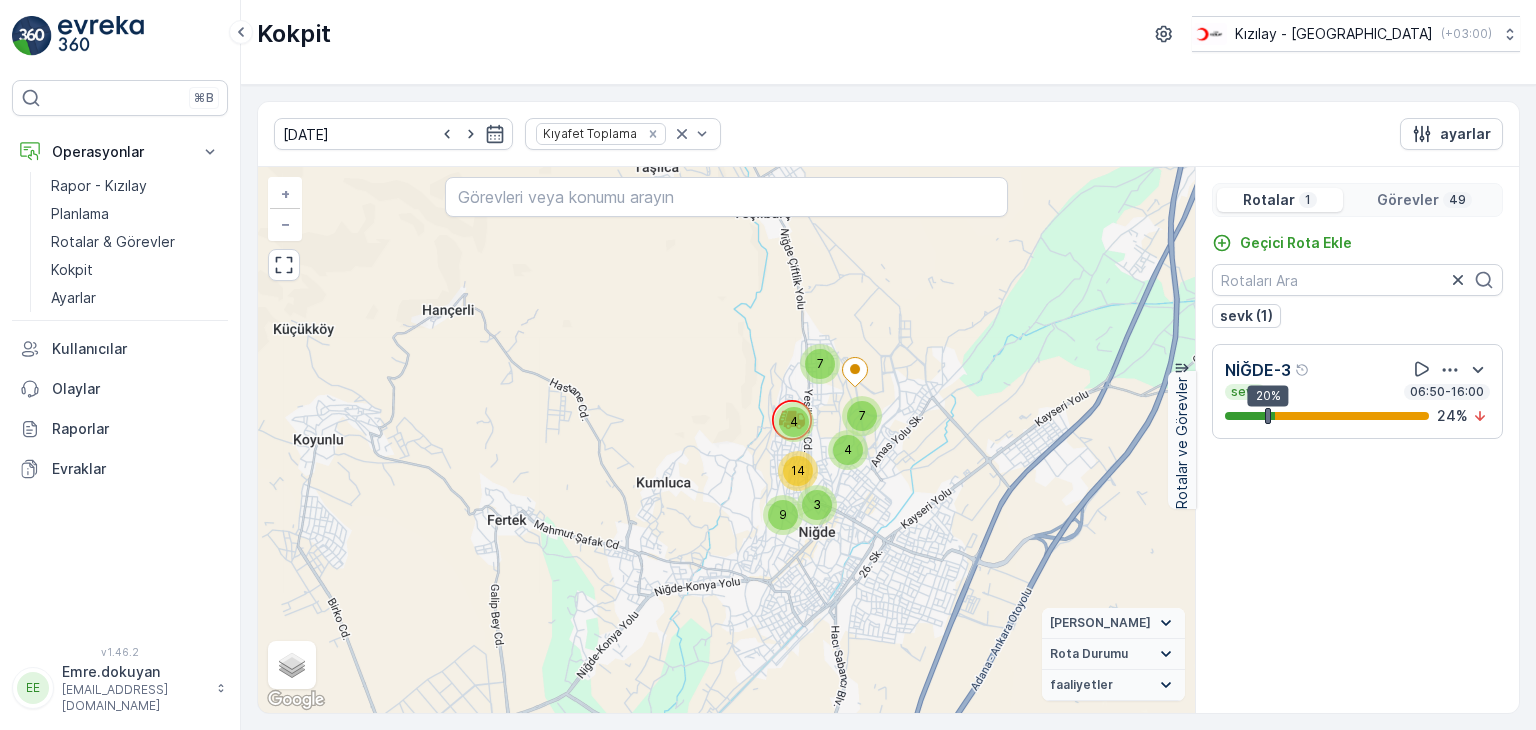 drag, startPoint x: 856, startPoint y: 489, endPoint x: 816, endPoint y: 591, distance: 109.56277 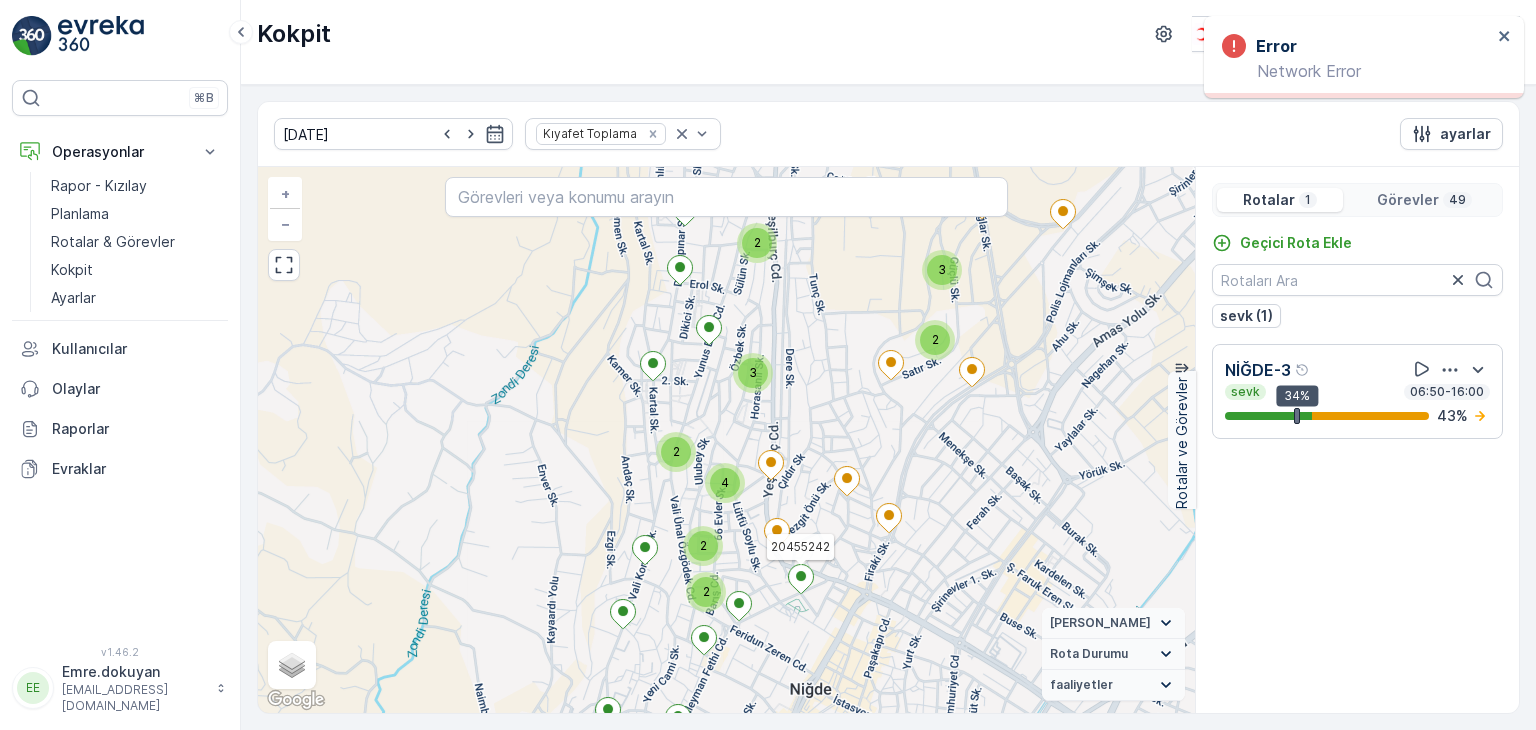 click on "Rotalar & Görevler" at bounding box center [113, 242] 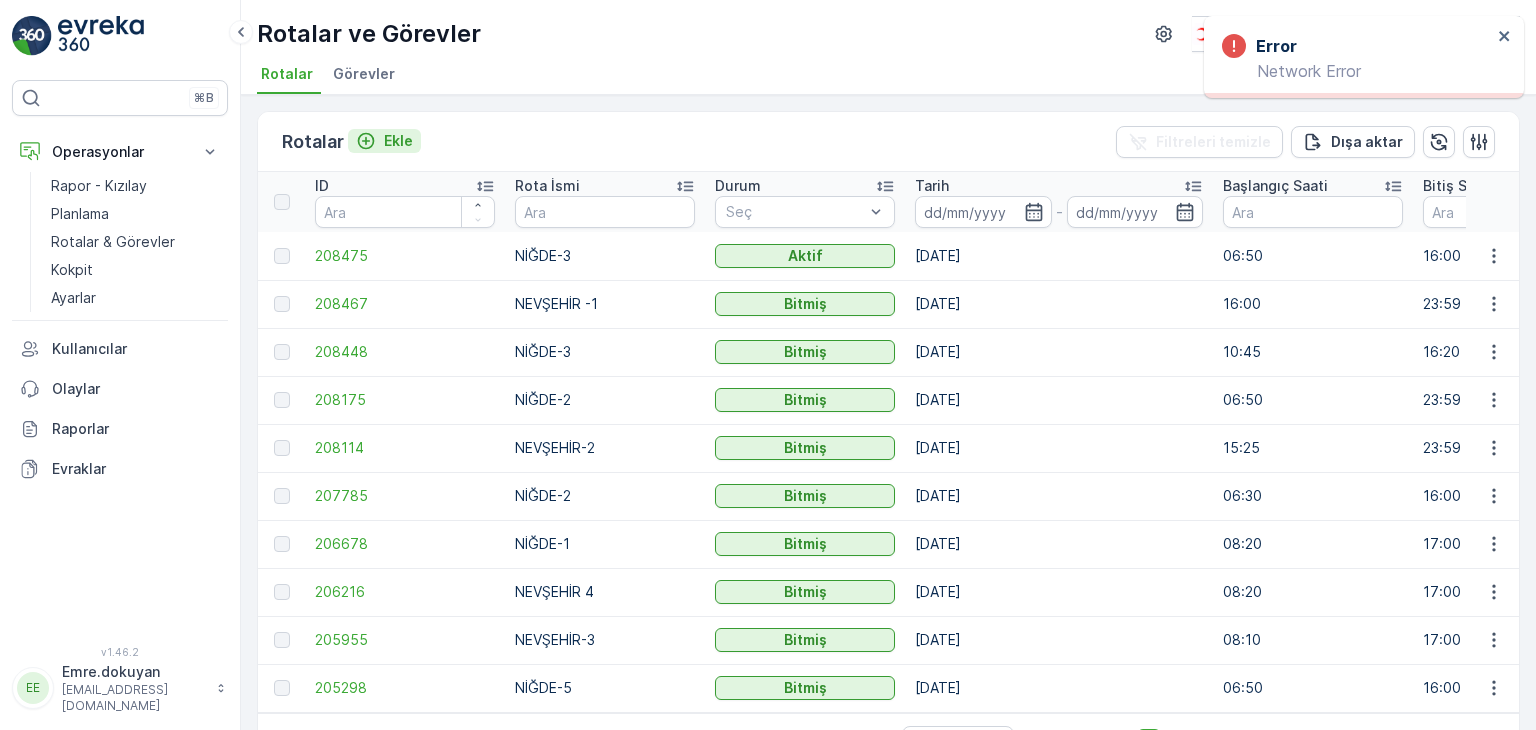 click on "Ekle" at bounding box center (398, 141) 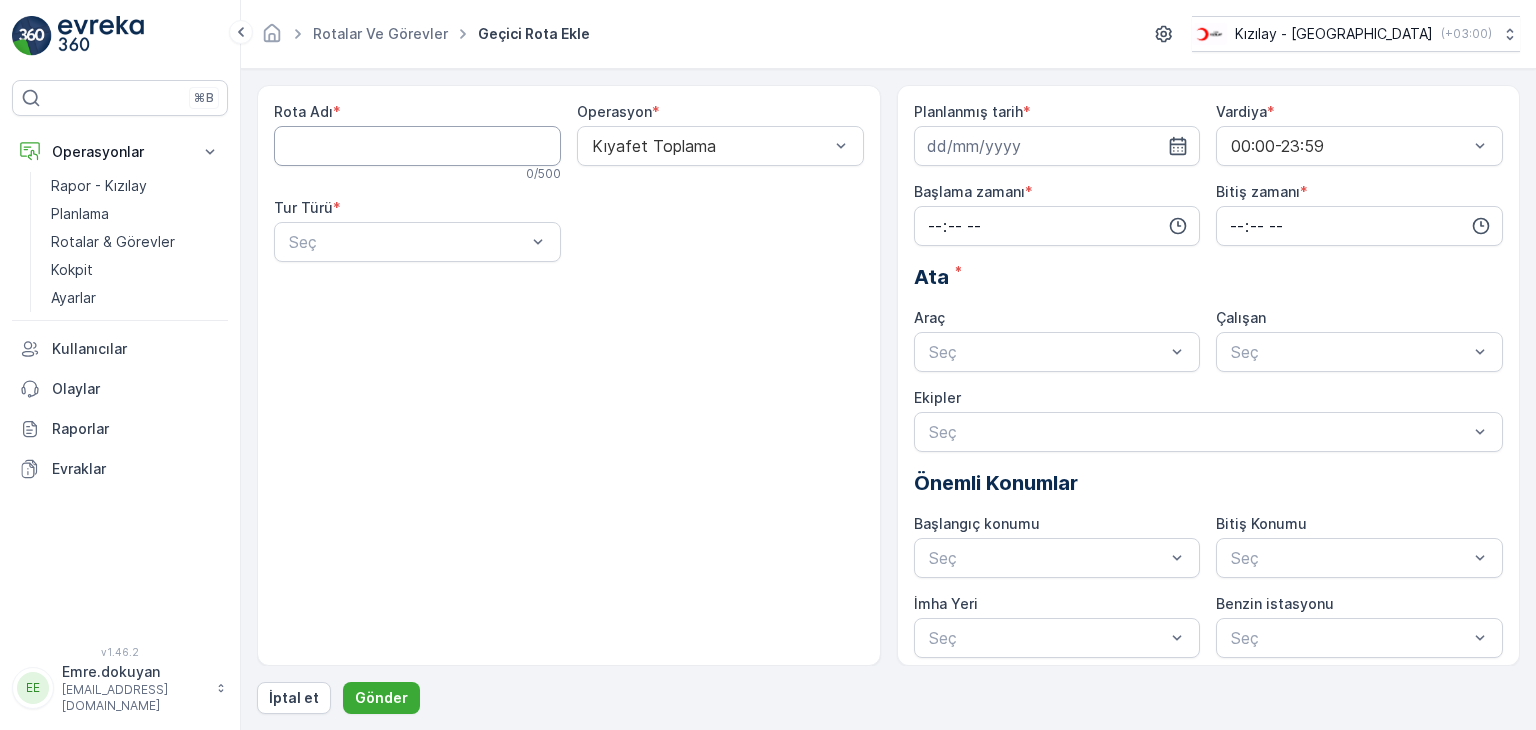 click on "Rota Adı" at bounding box center (417, 146) 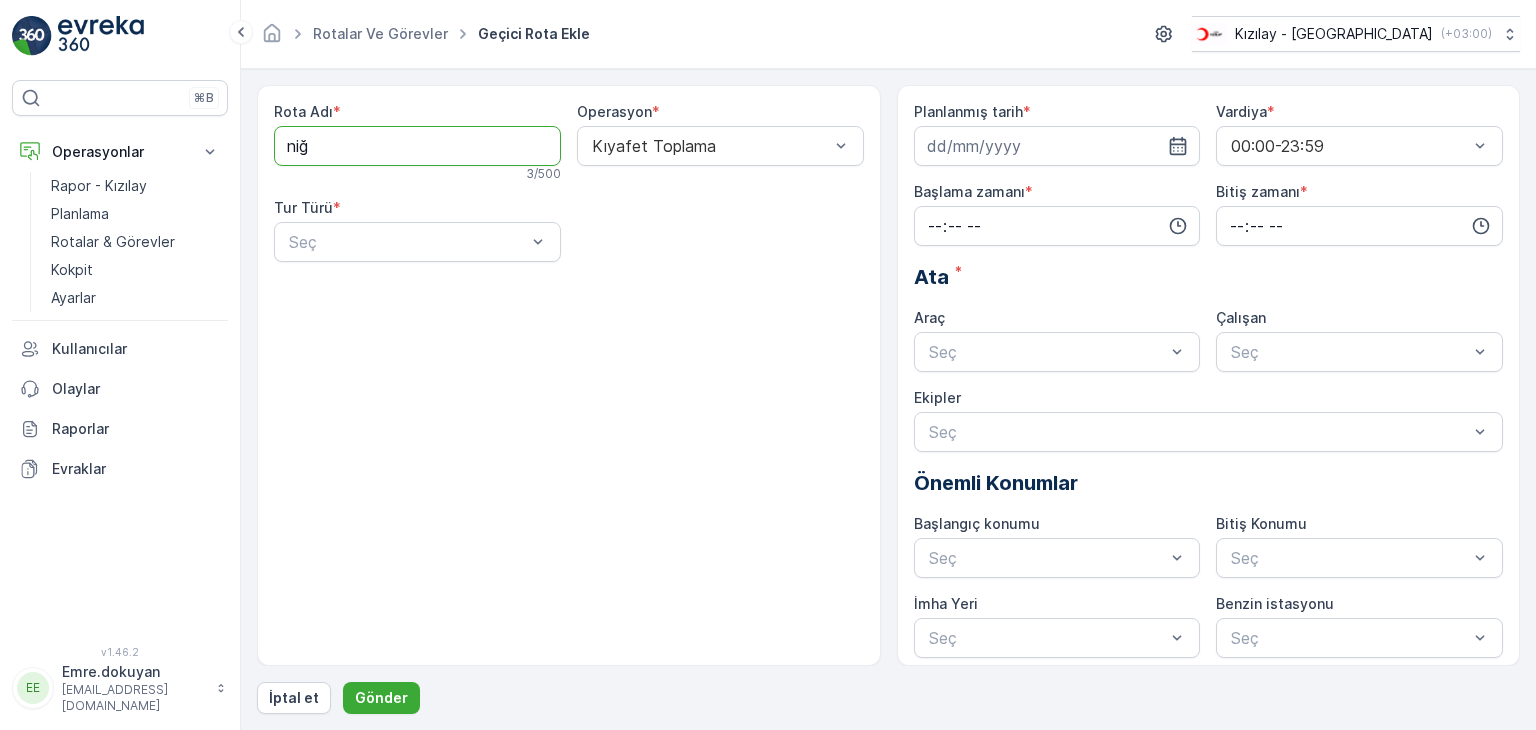 type on "NİĞDE-4" 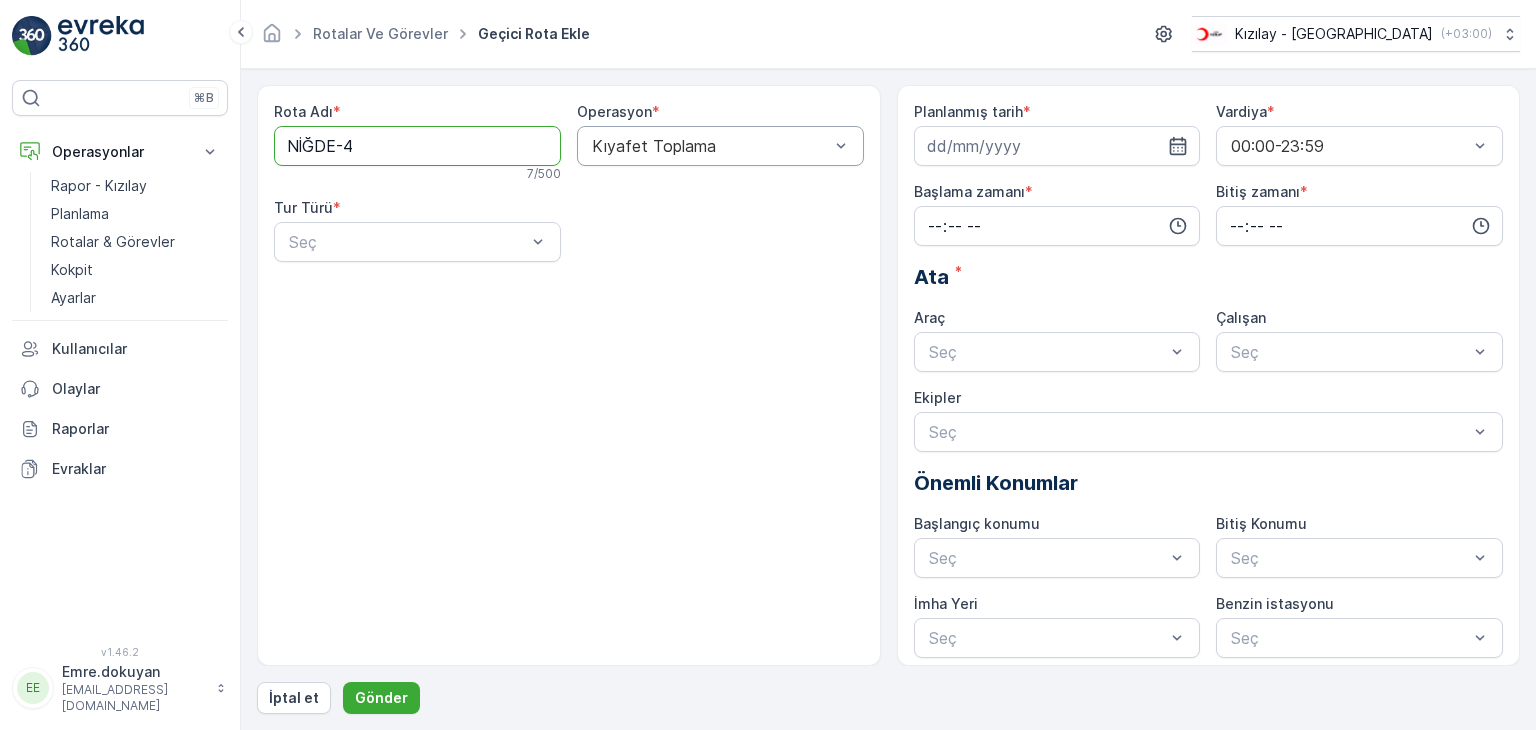 click at bounding box center [710, 146] 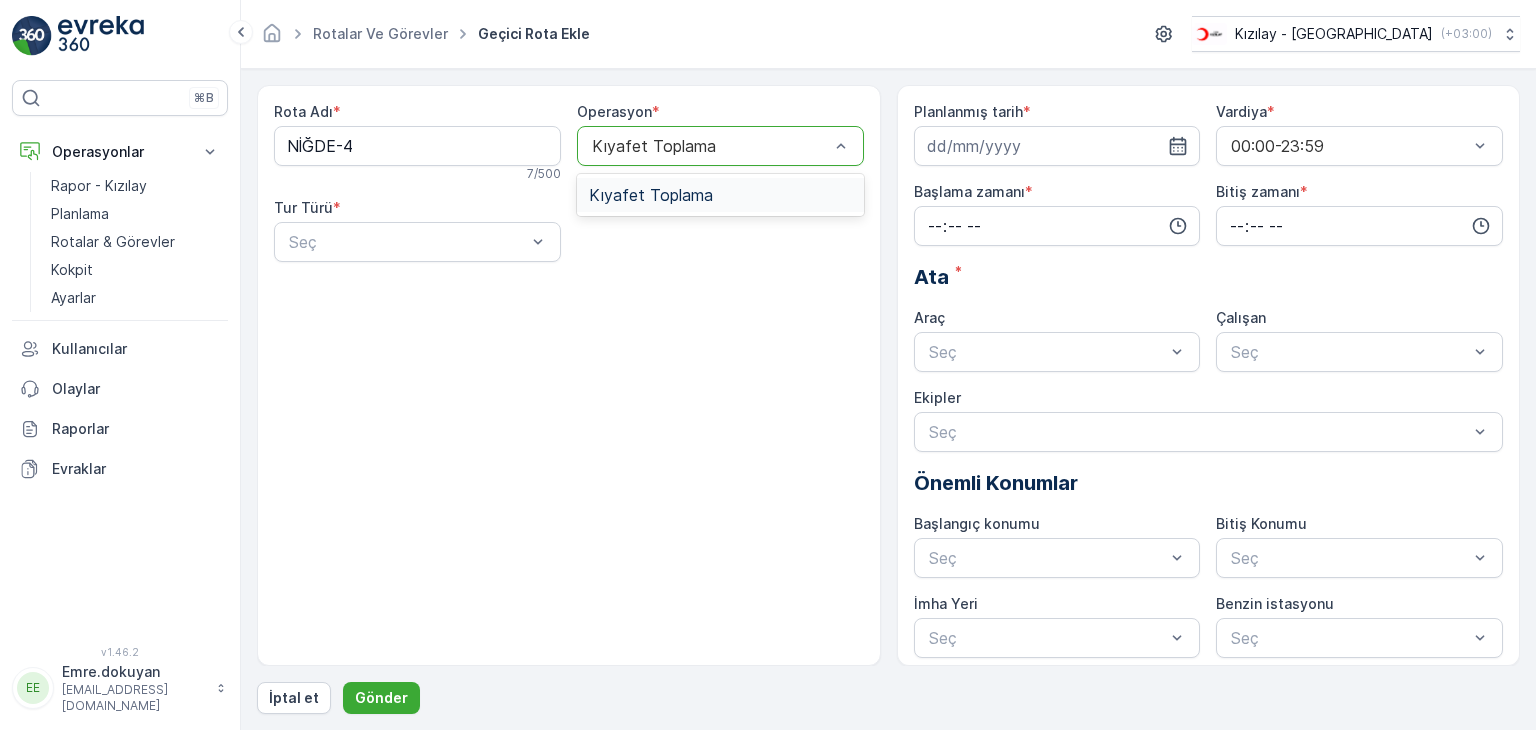 click on "Kıyafet Toplama" at bounding box center (651, 195) 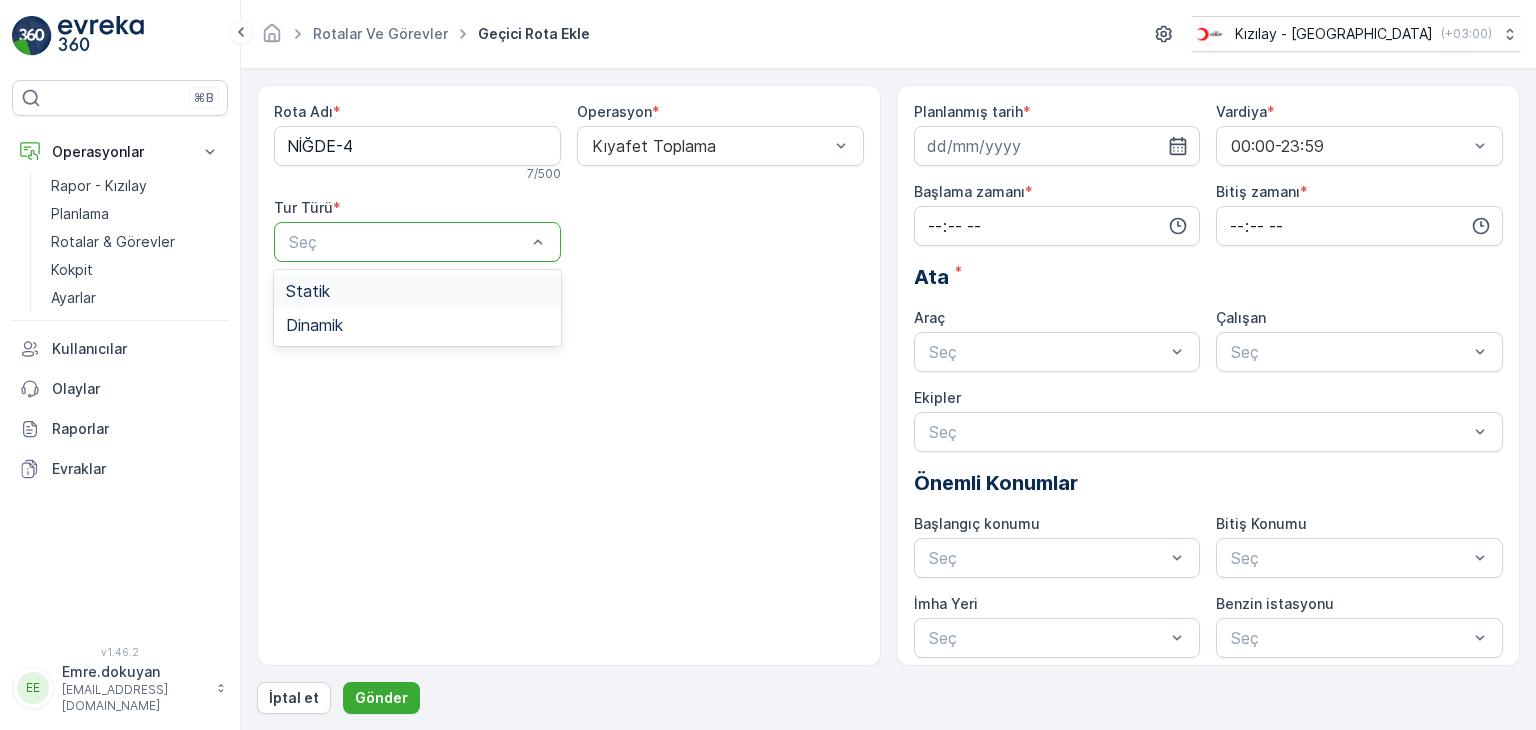 click on "Seç" at bounding box center (417, 242) 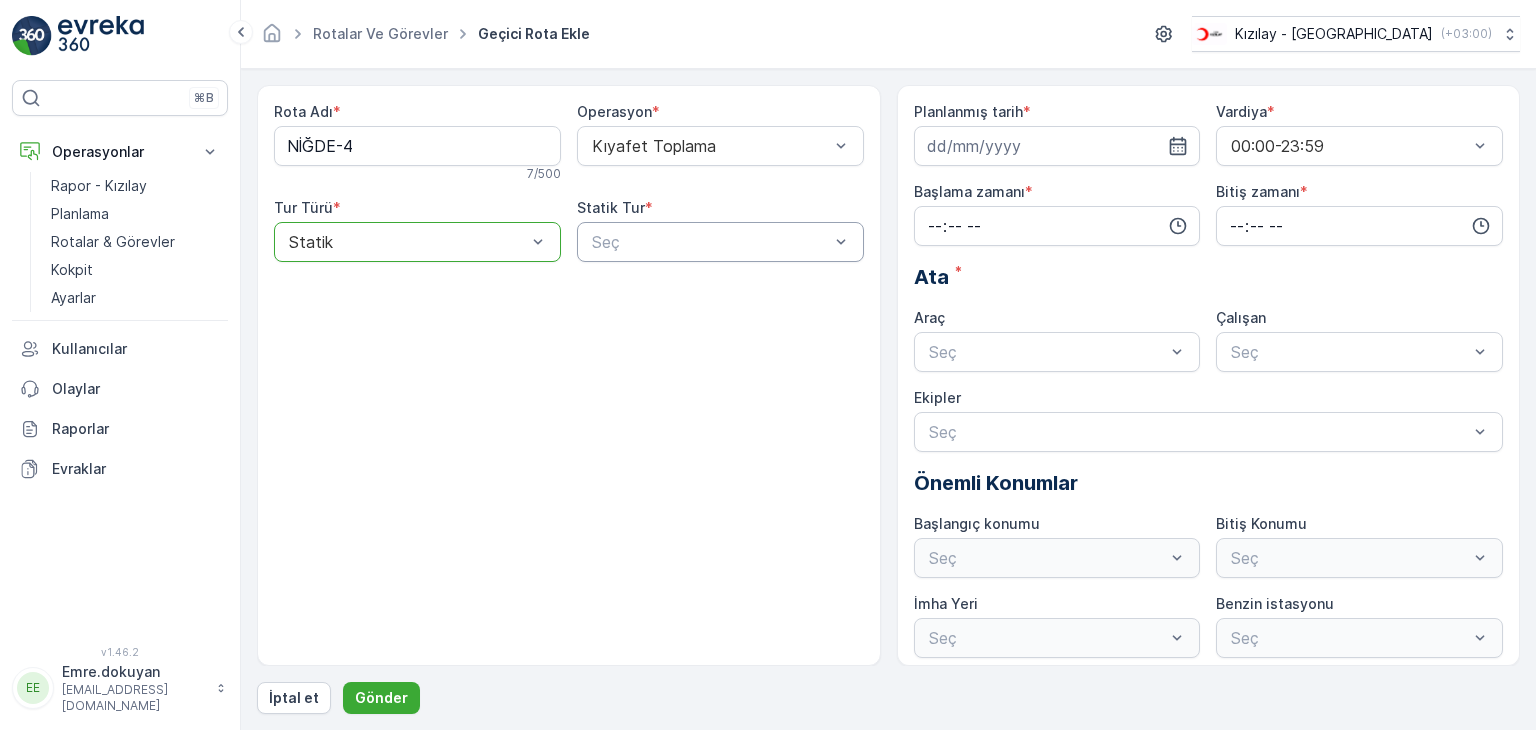 click at bounding box center [710, 242] 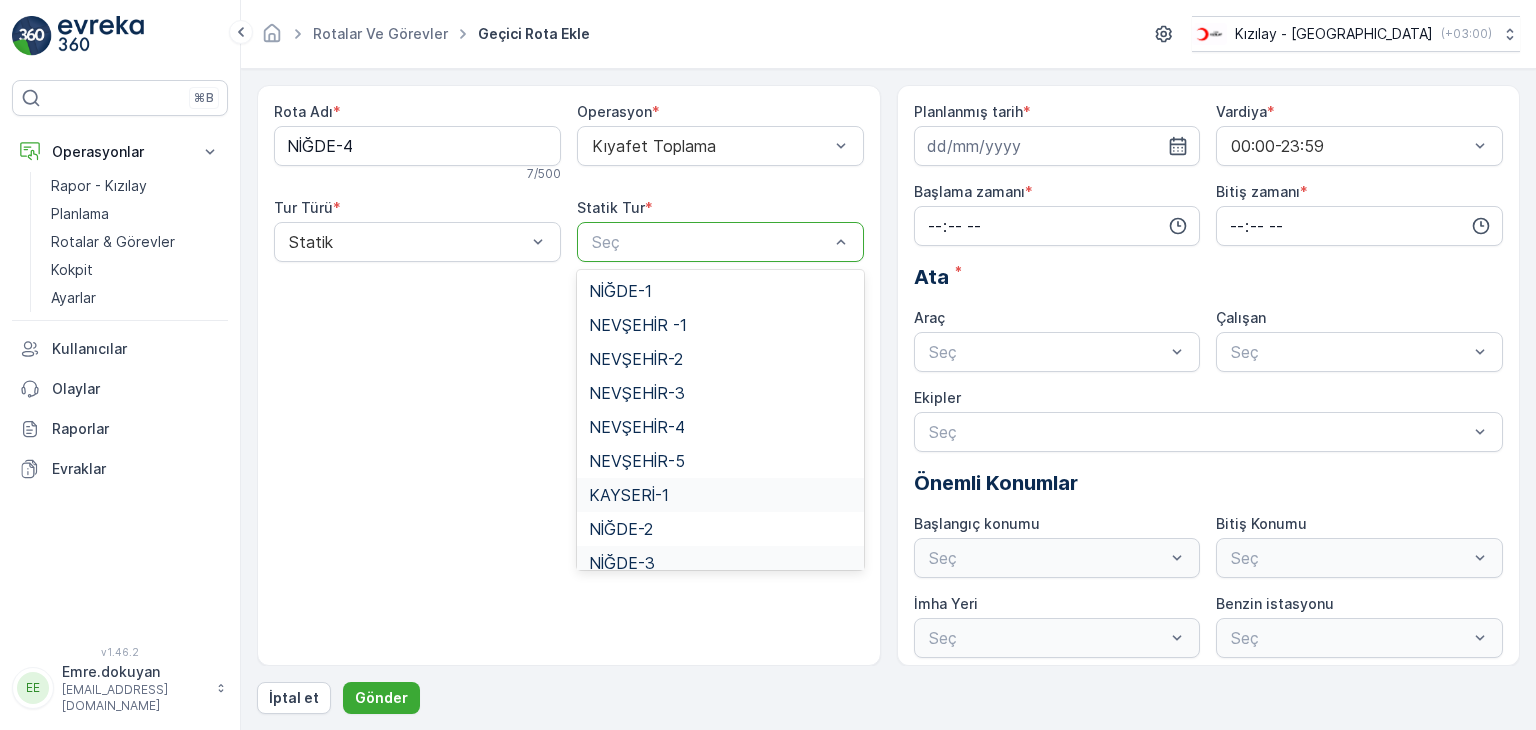 scroll, scrollTop: 82, scrollLeft: 0, axis: vertical 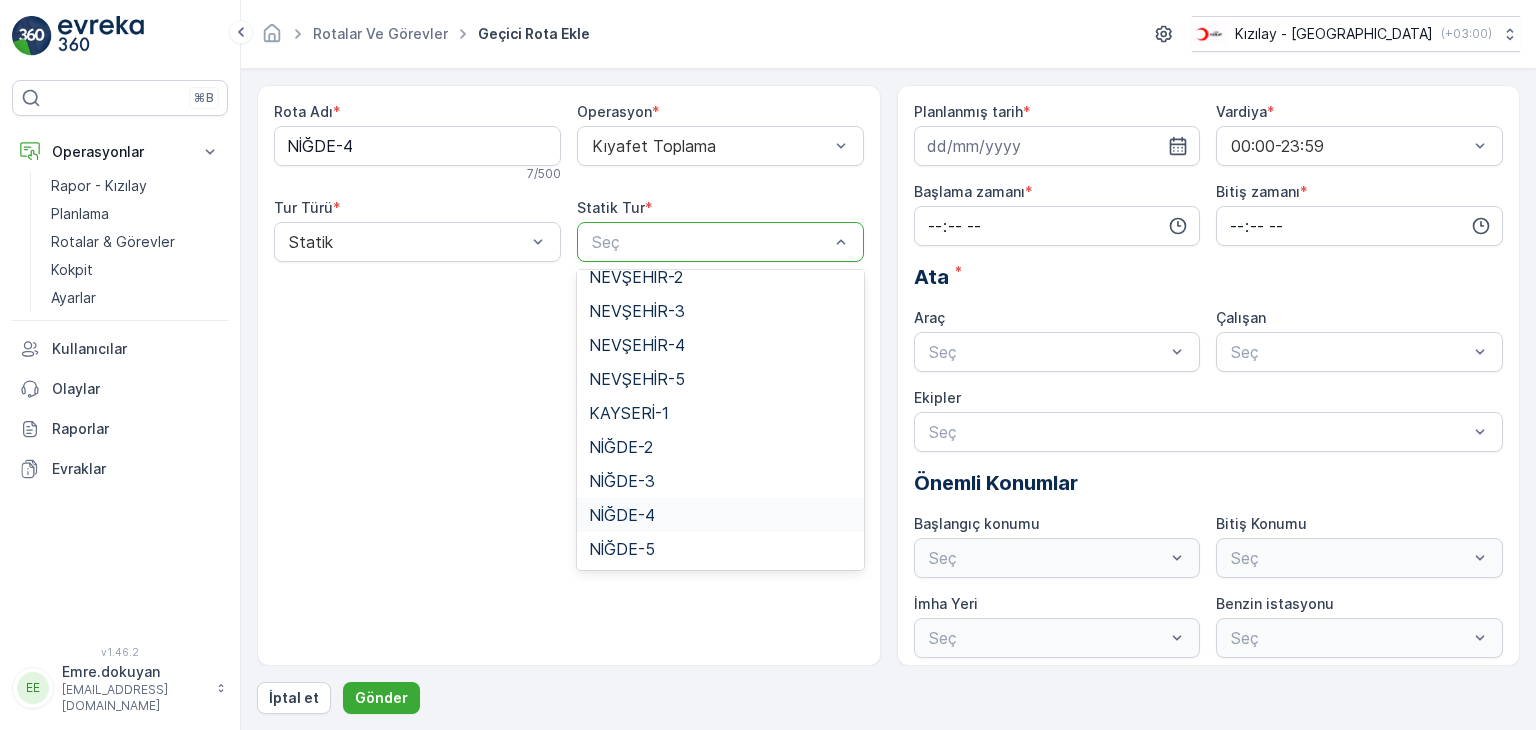 click on "NİĞDE-4" at bounding box center [622, 515] 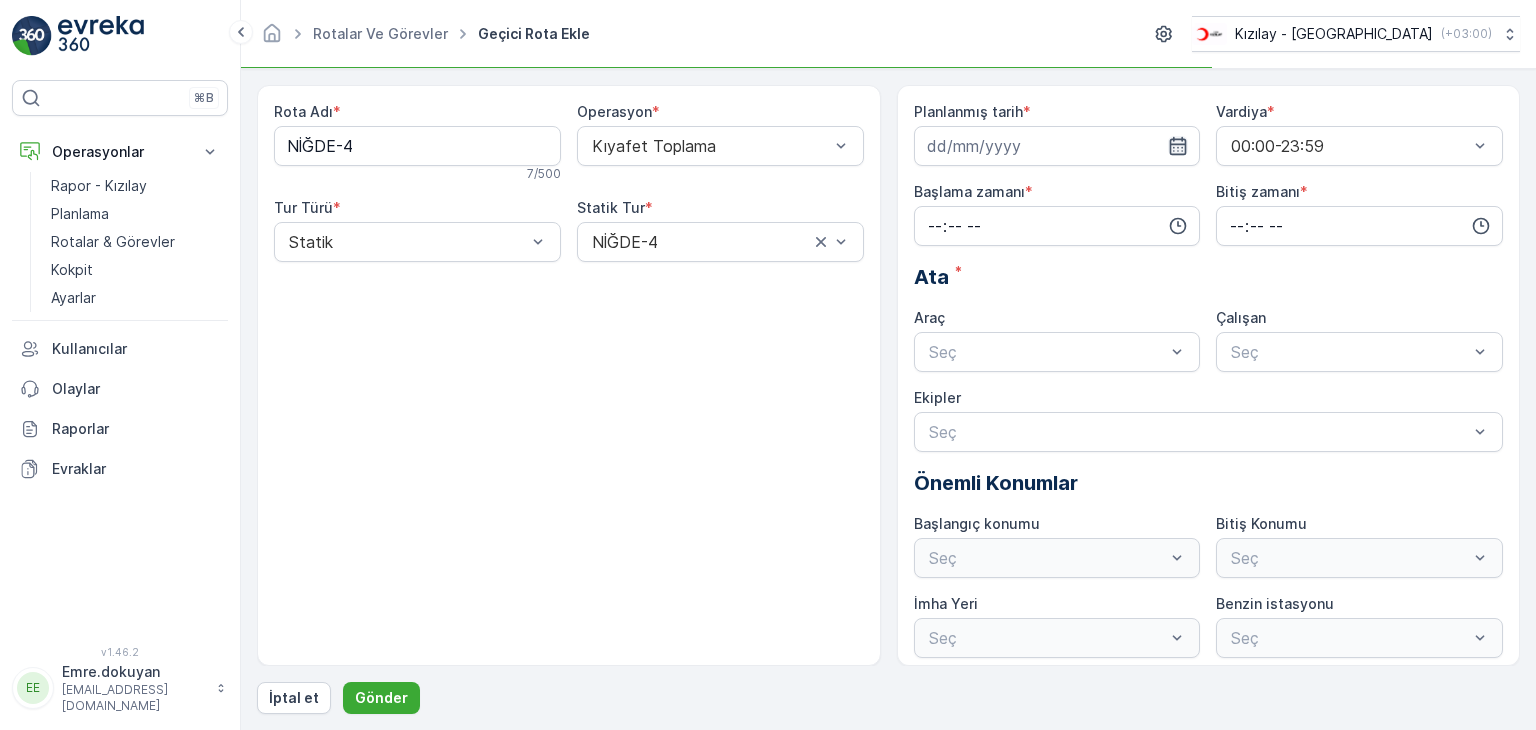 click 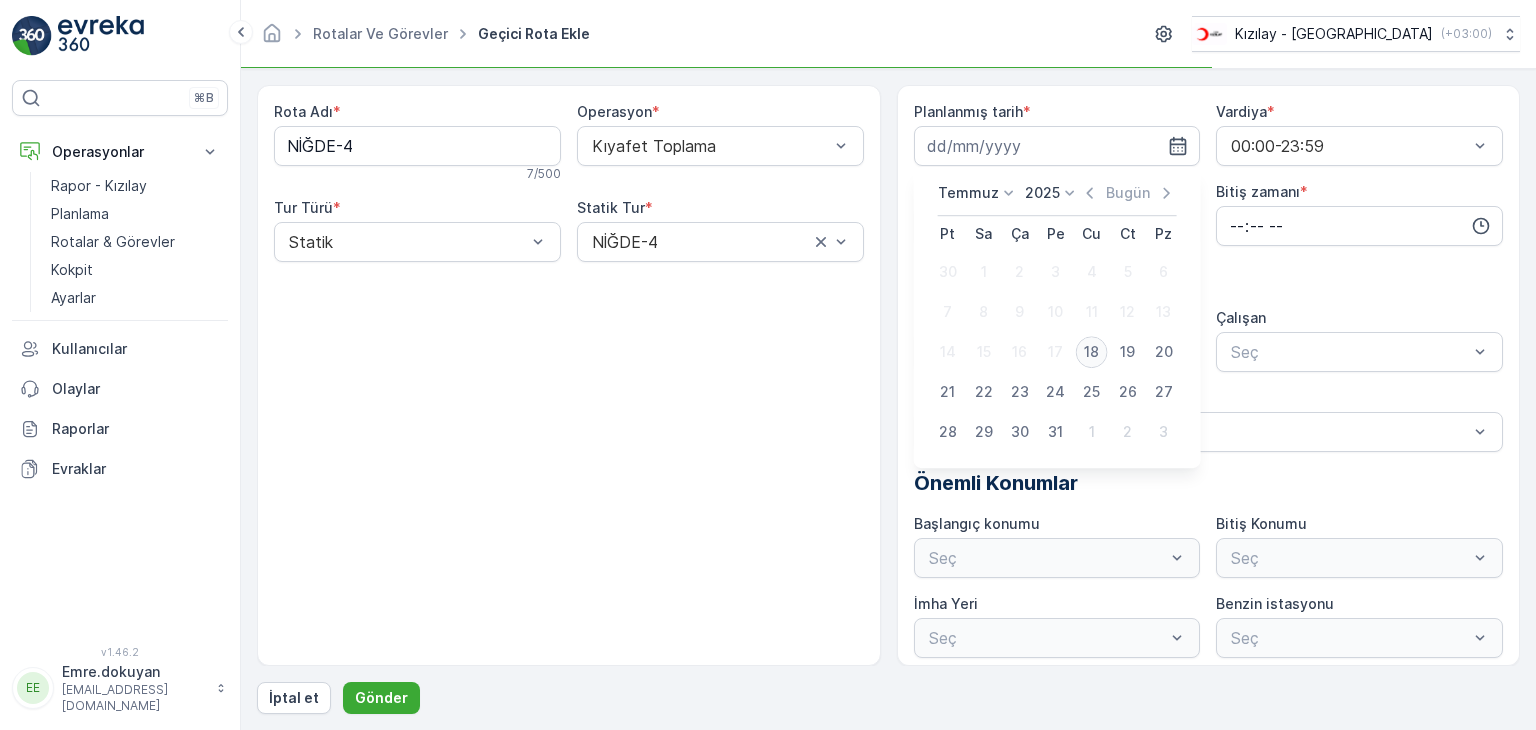 click on "18" at bounding box center (1092, 352) 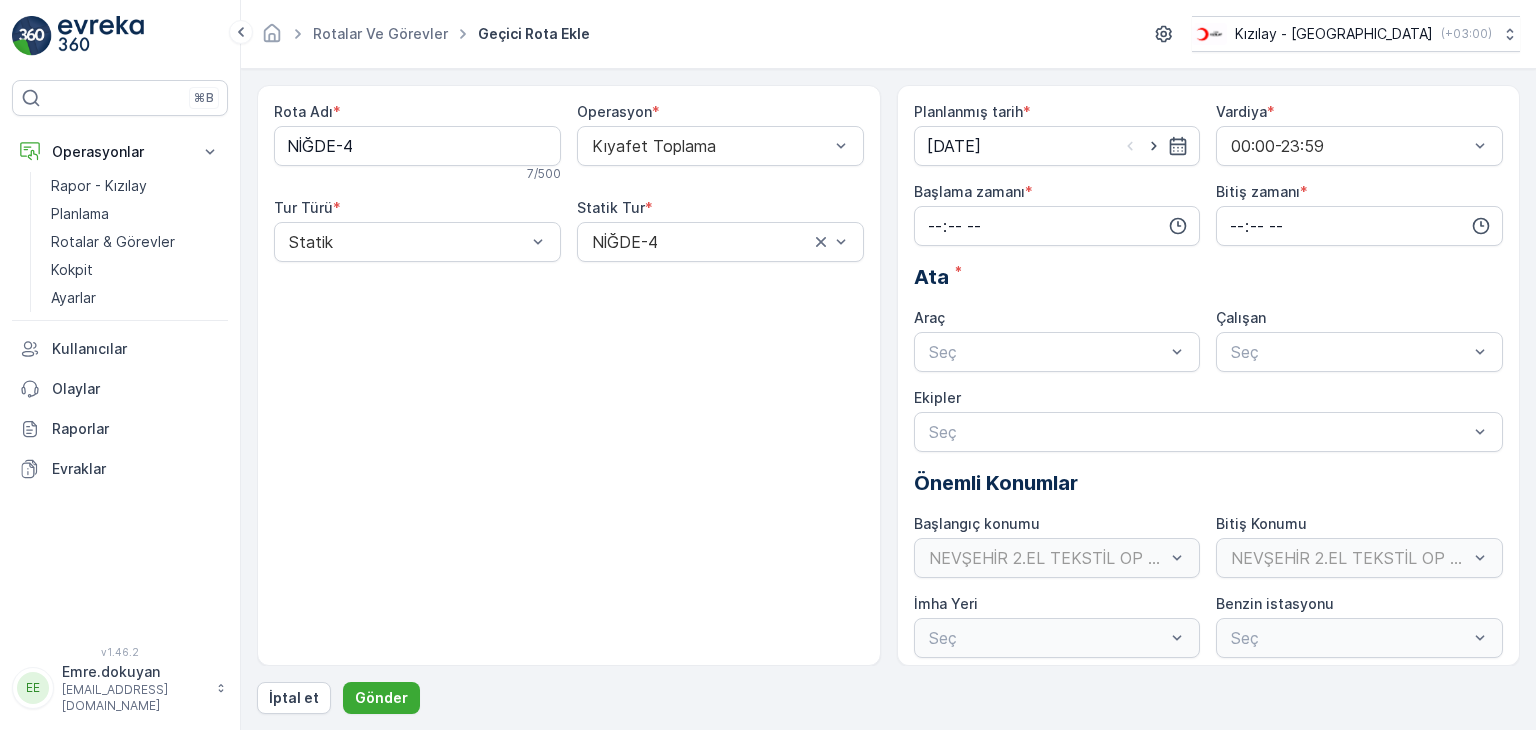 type on "[DATE]" 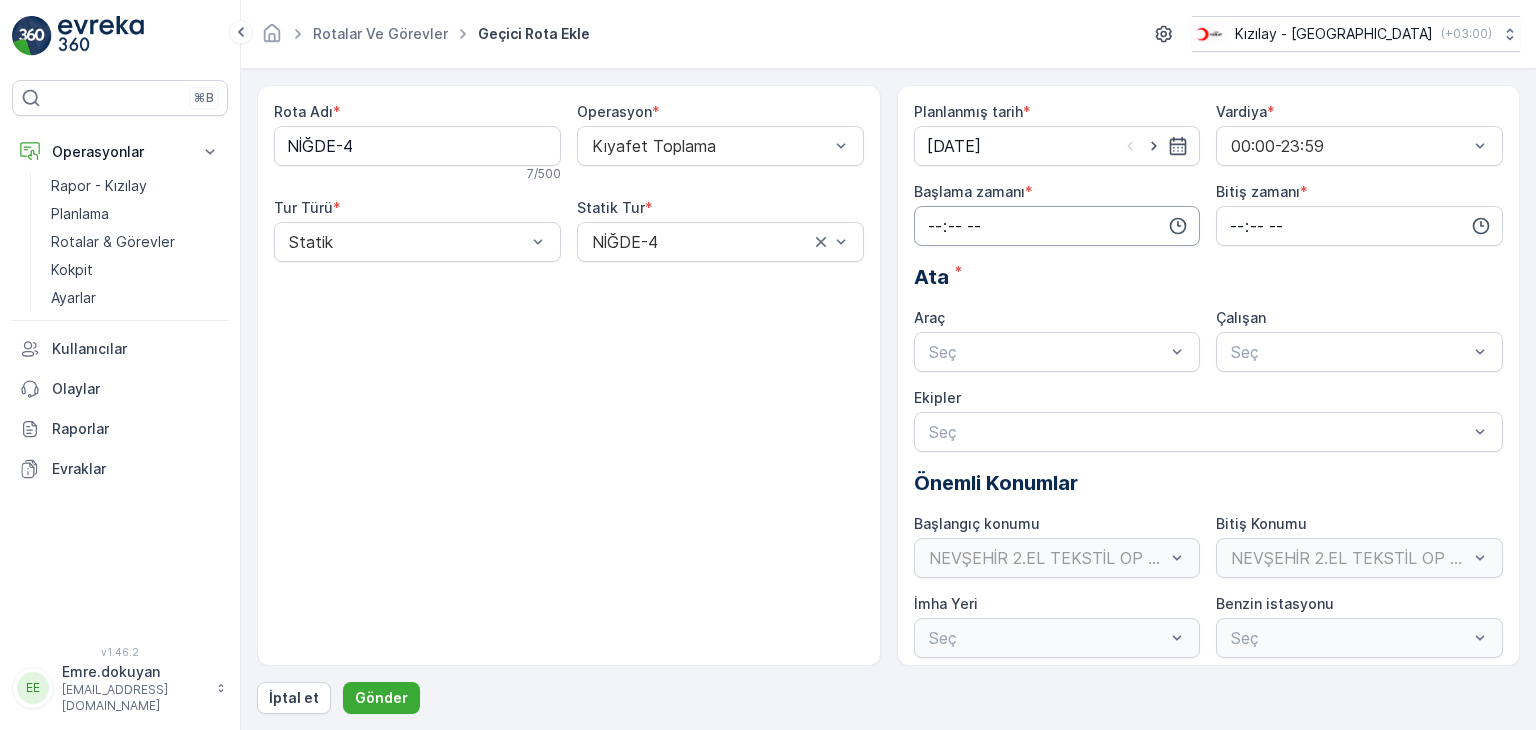 click at bounding box center (1057, 226) 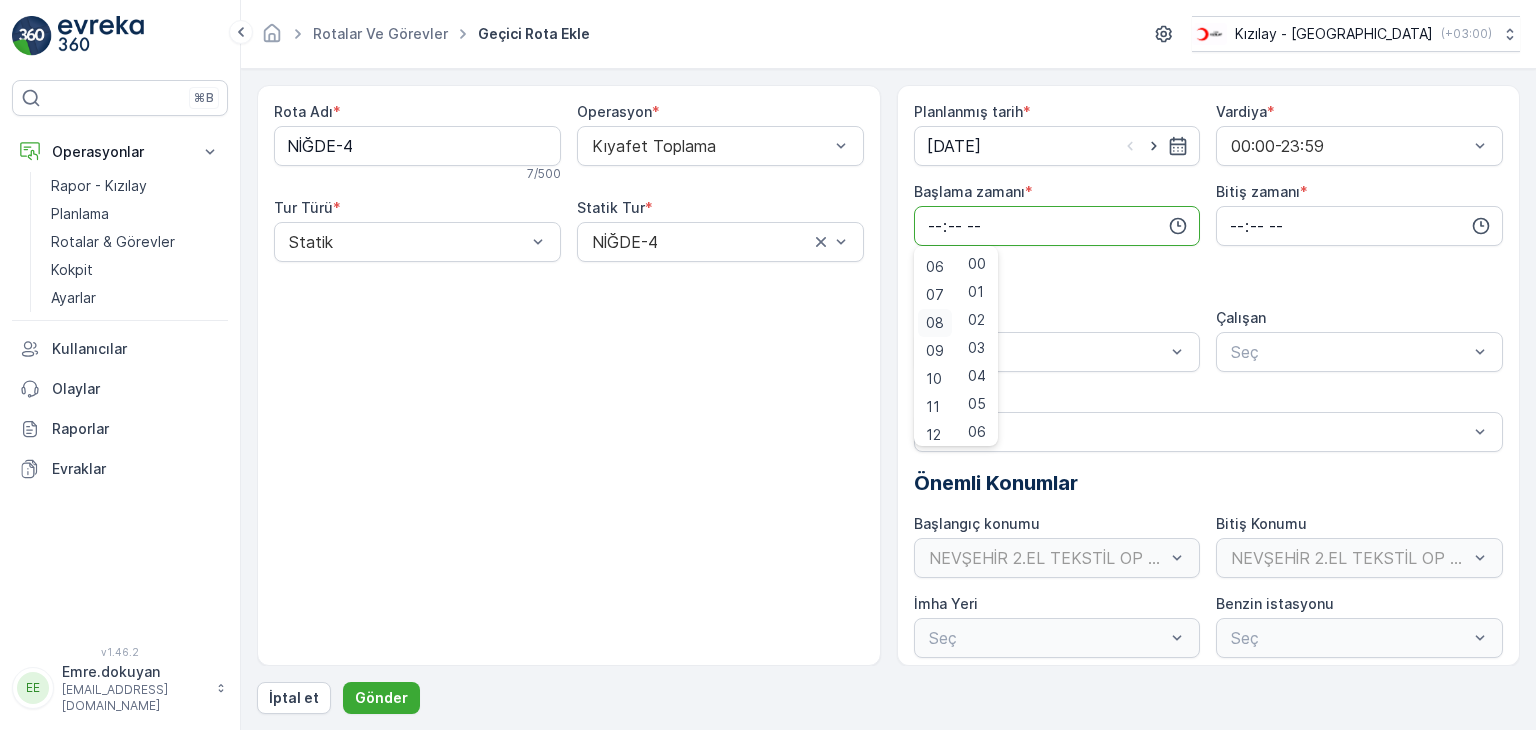 scroll, scrollTop: 200, scrollLeft: 0, axis: vertical 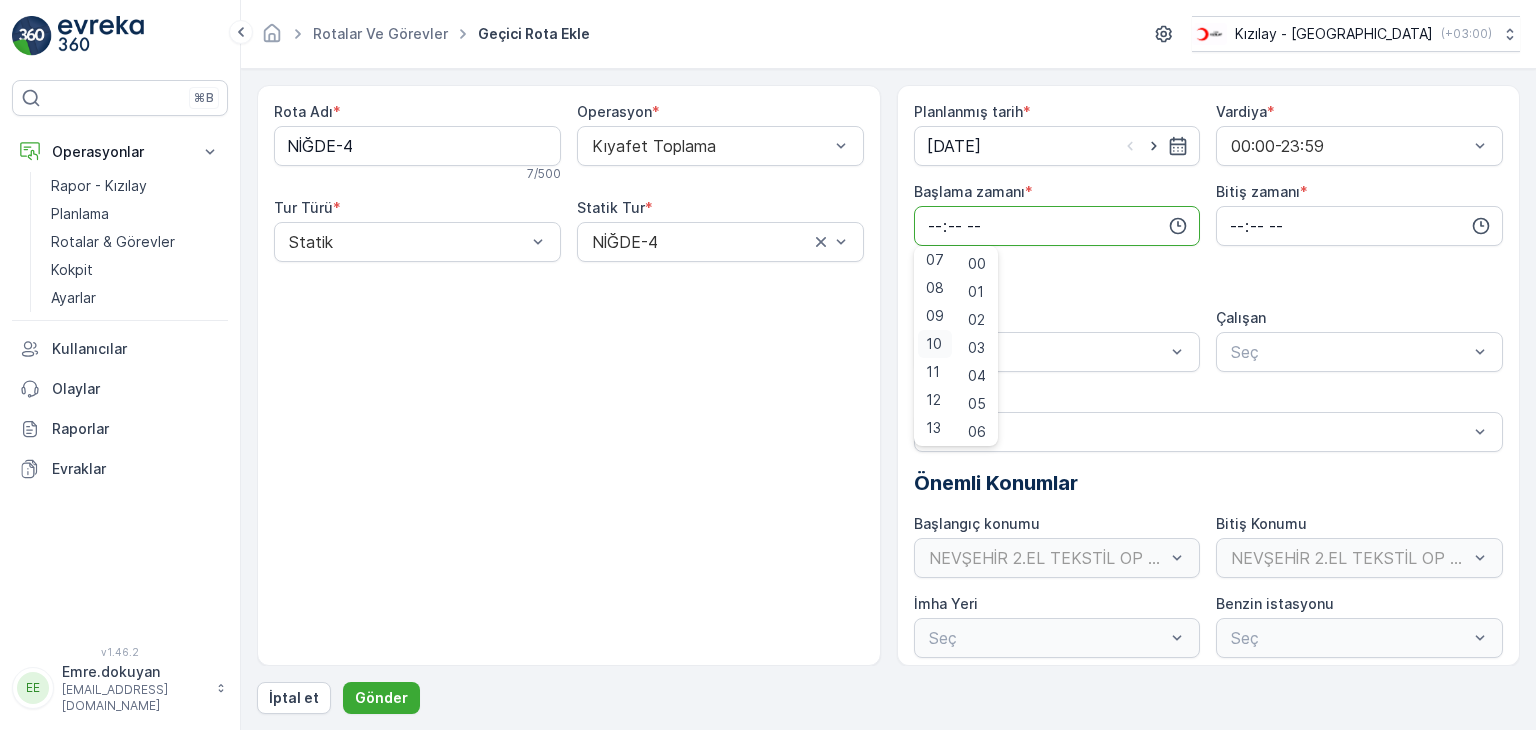 click on "10" at bounding box center [934, 344] 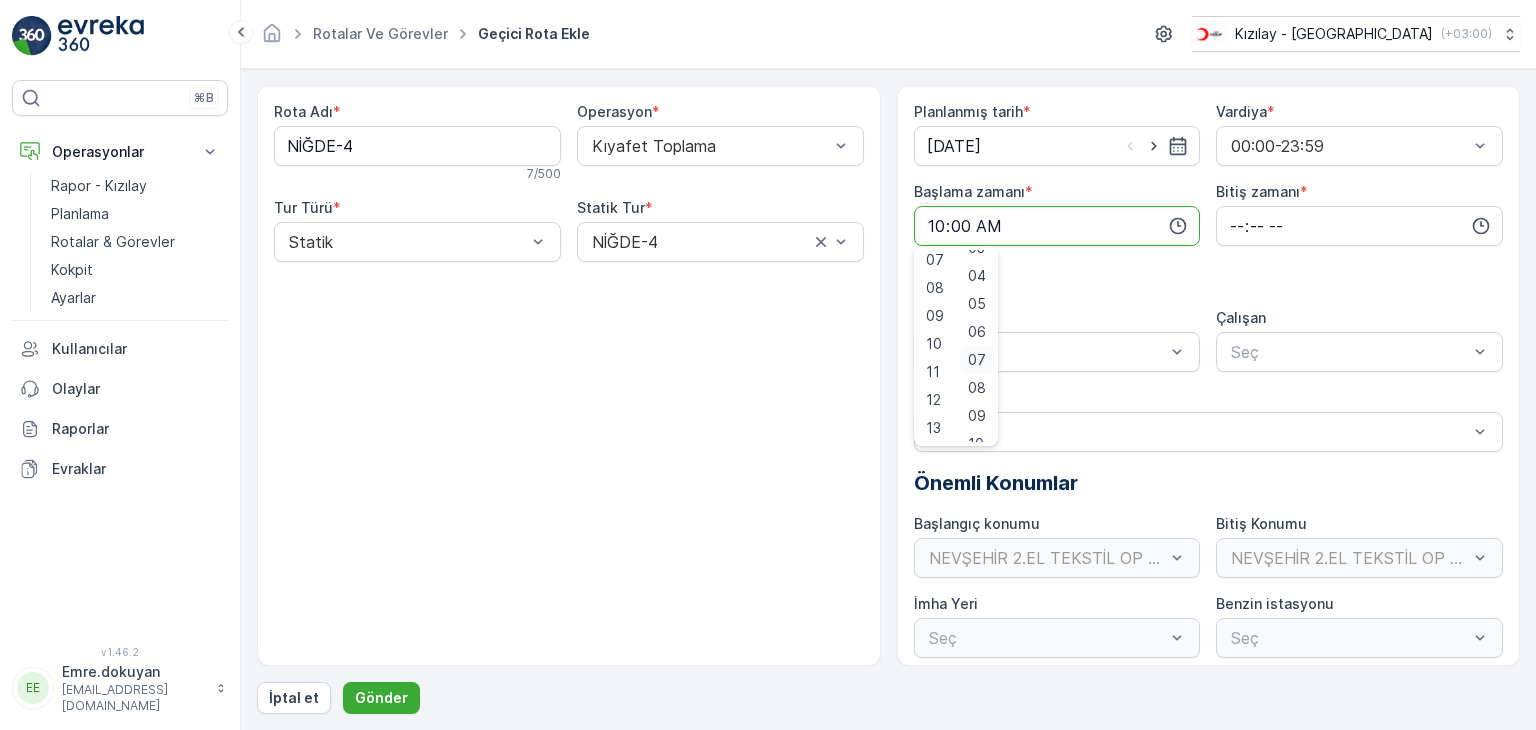 scroll, scrollTop: 200, scrollLeft: 0, axis: vertical 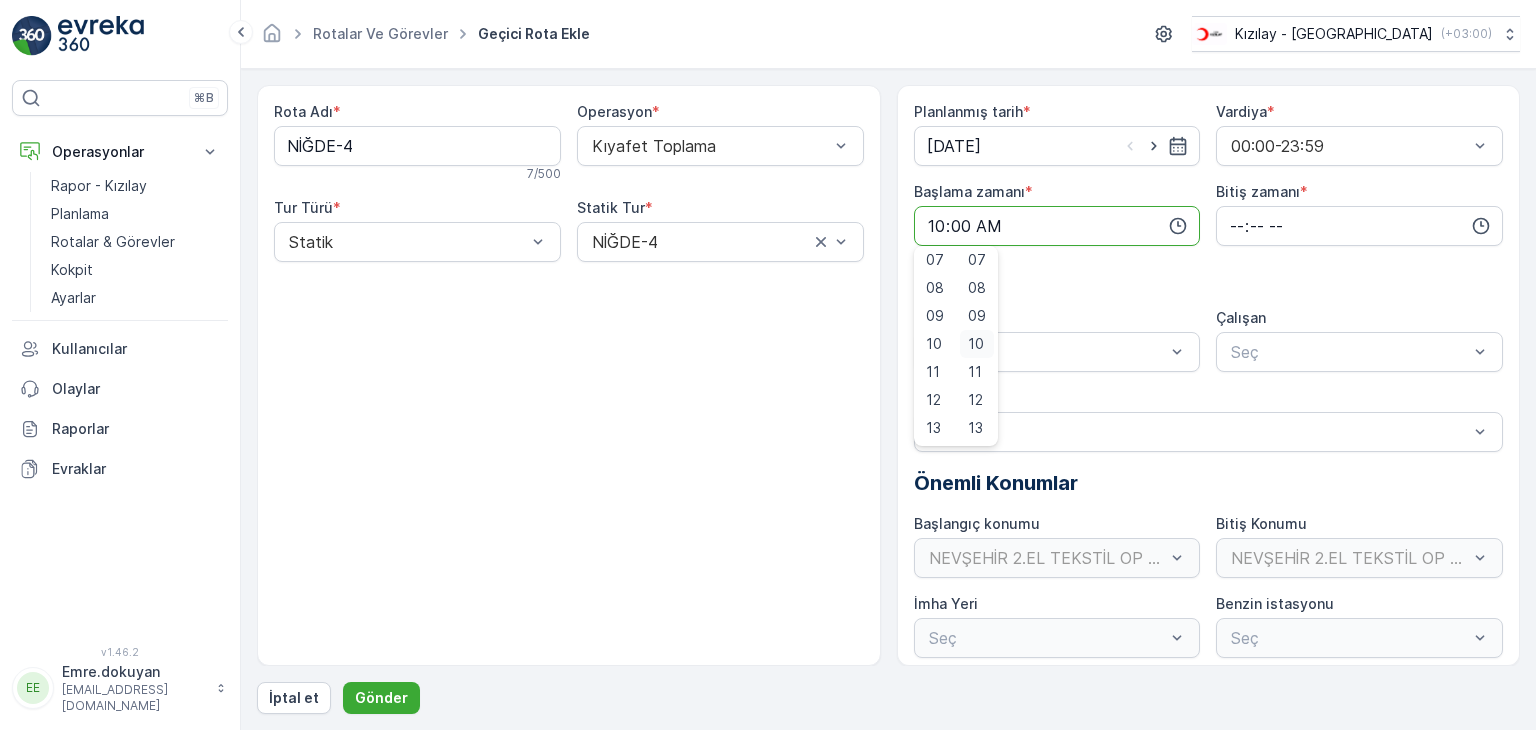 click on "10" at bounding box center [976, 344] 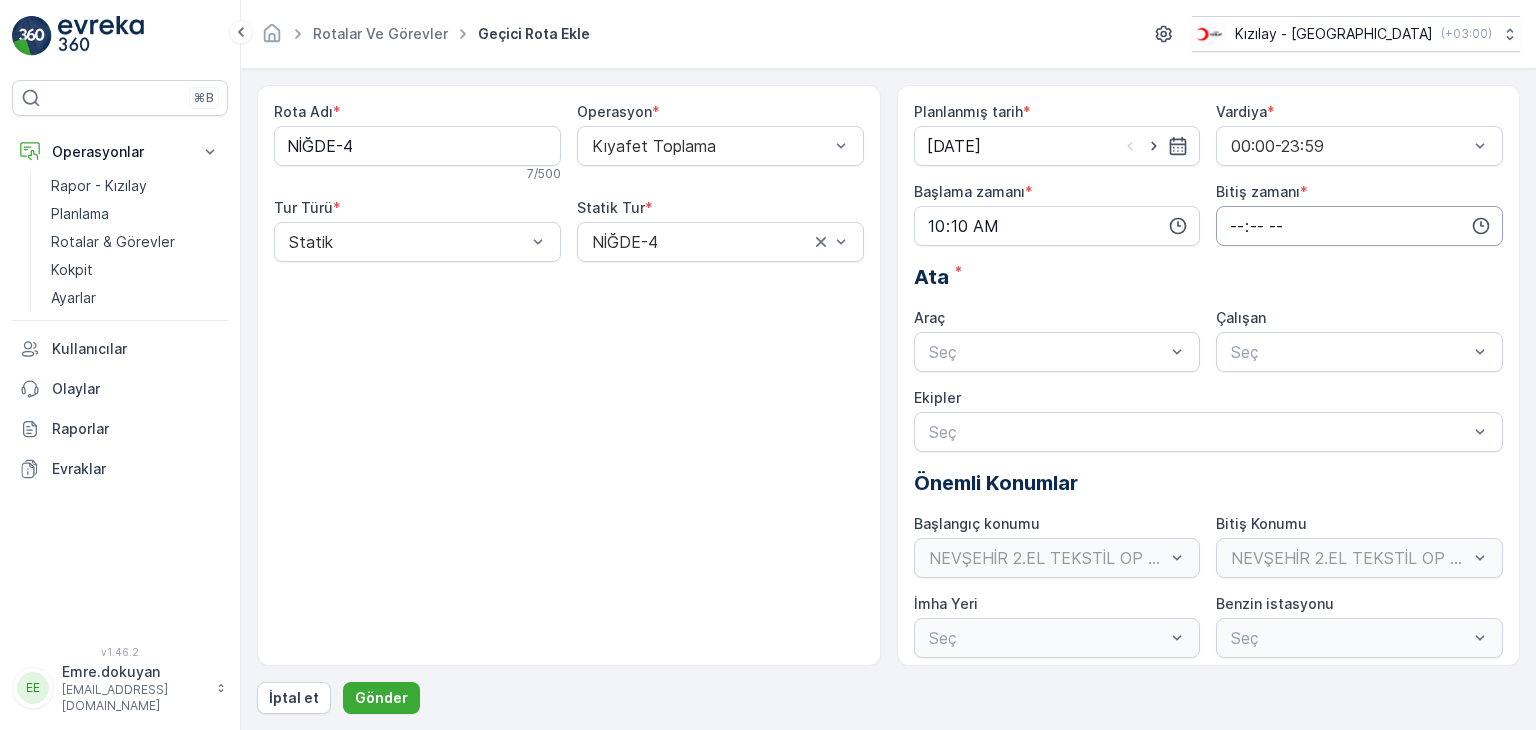 click at bounding box center [1359, 226] 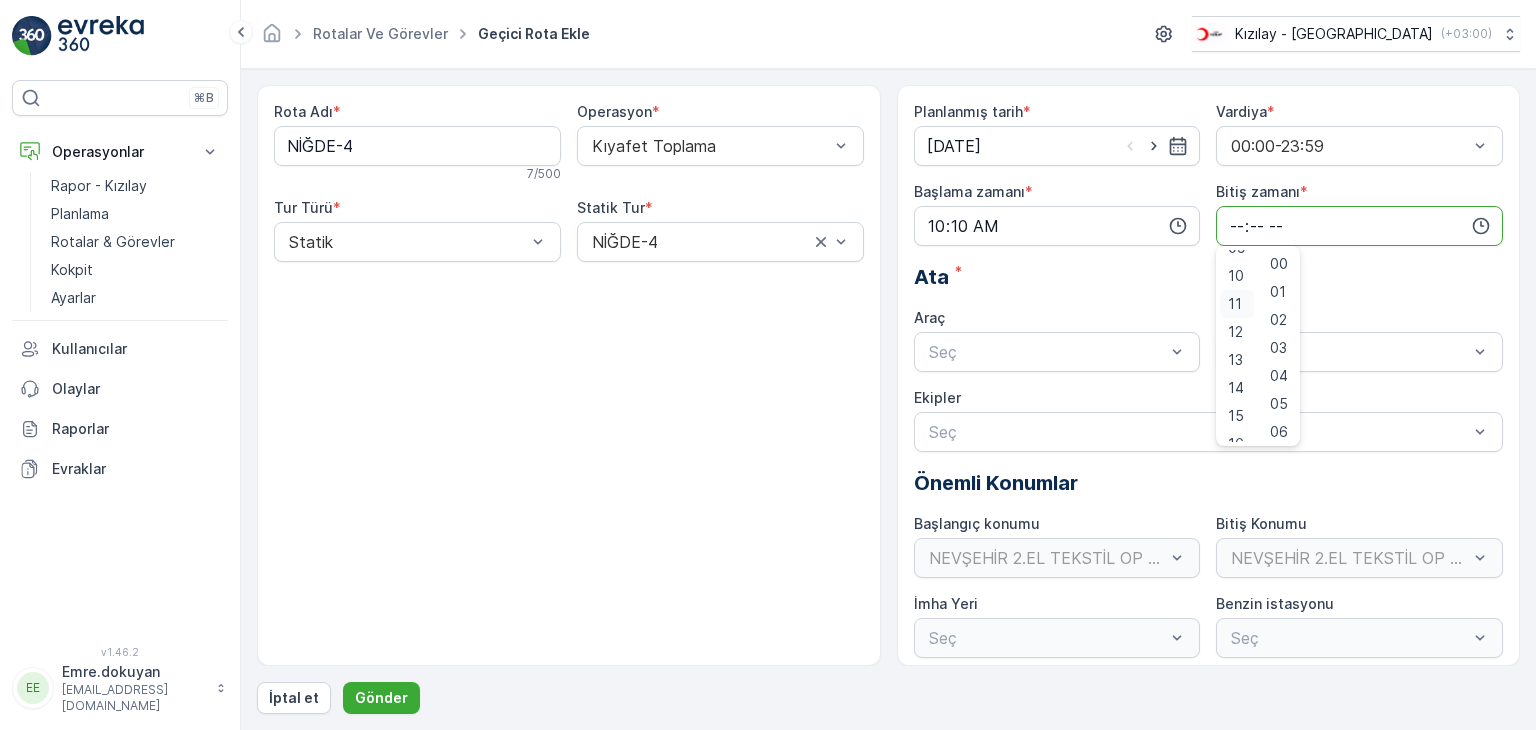 scroll, scrollTop: 300, scrollLeft: 0, axis: vertical 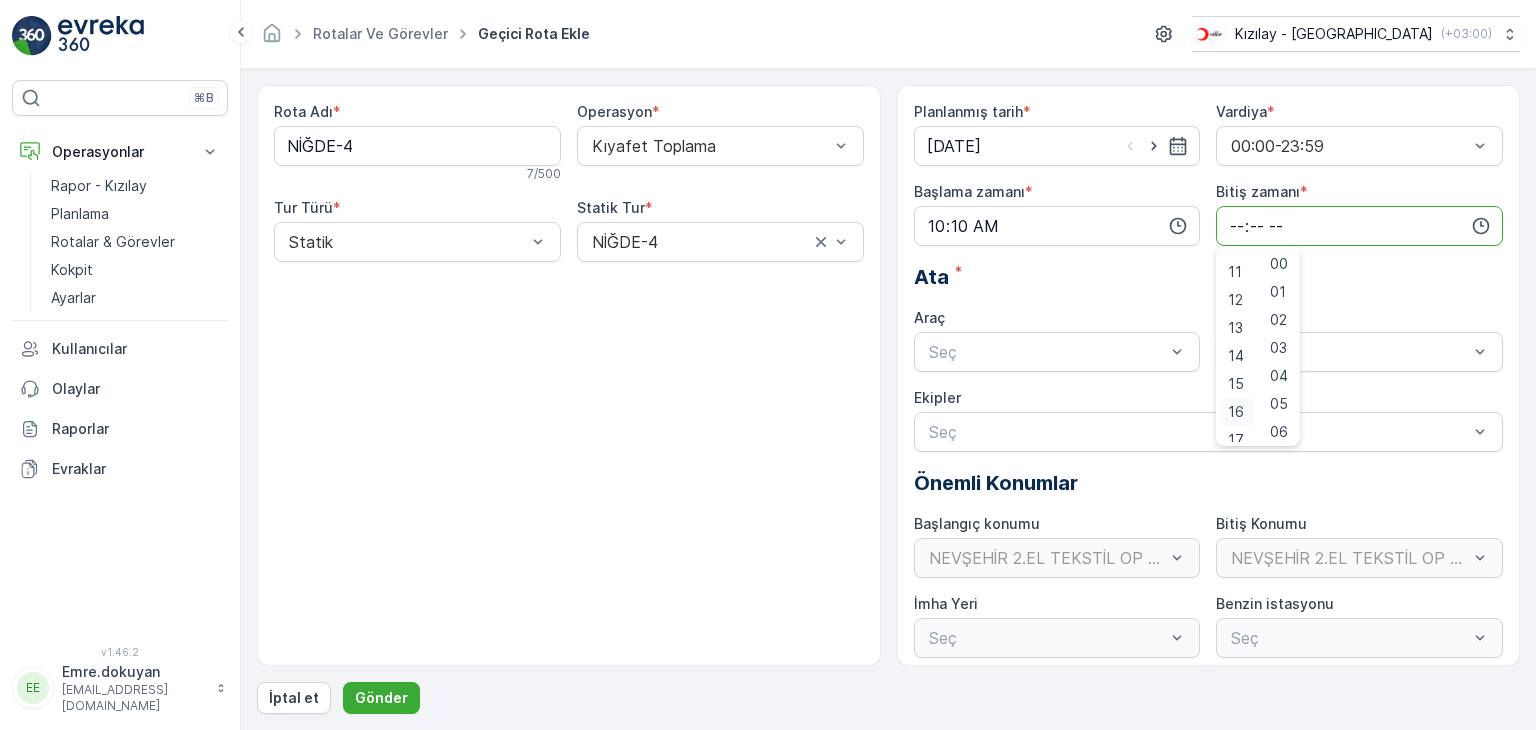 click on "16" at bounding box center (1236, 412) 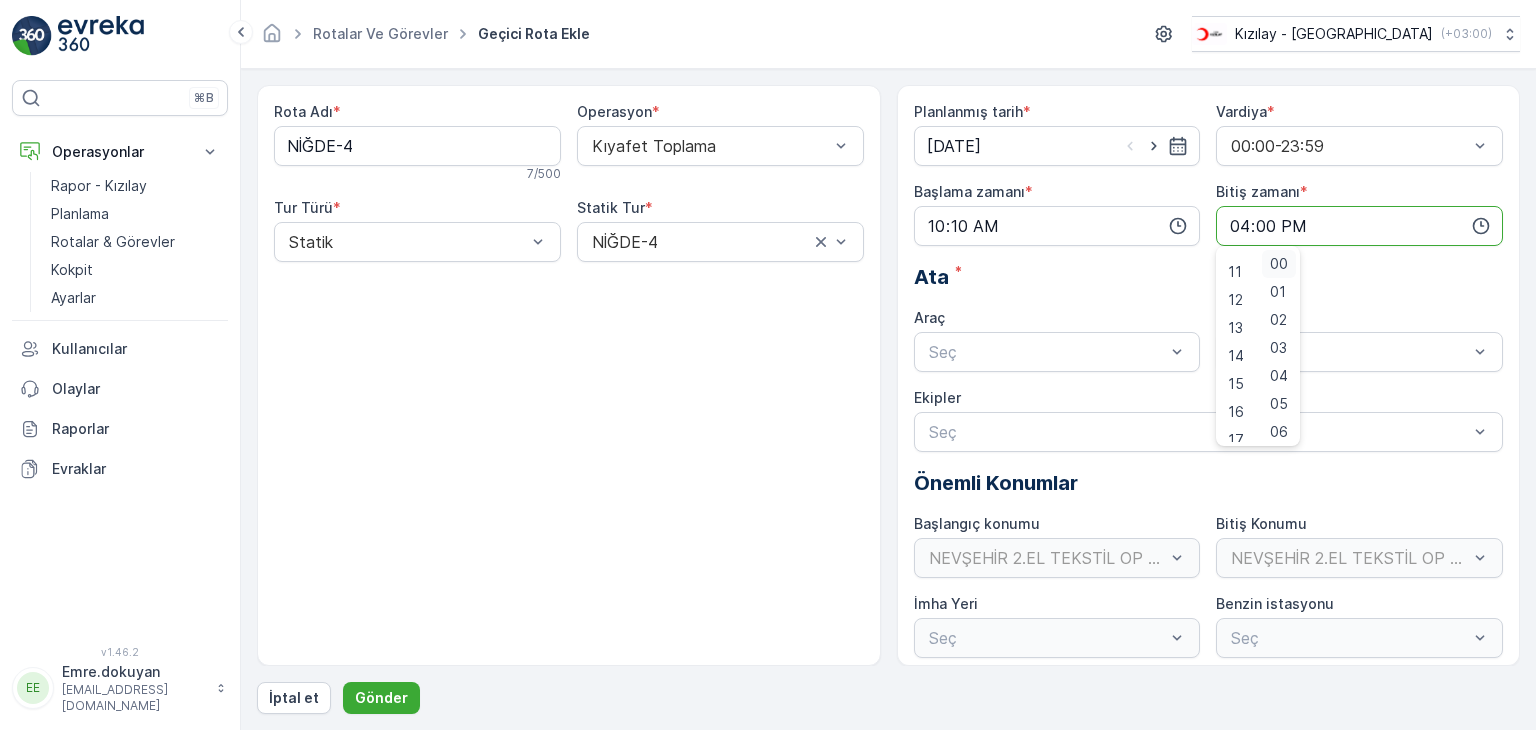 click on "00" at bounding box center [1279, 264] 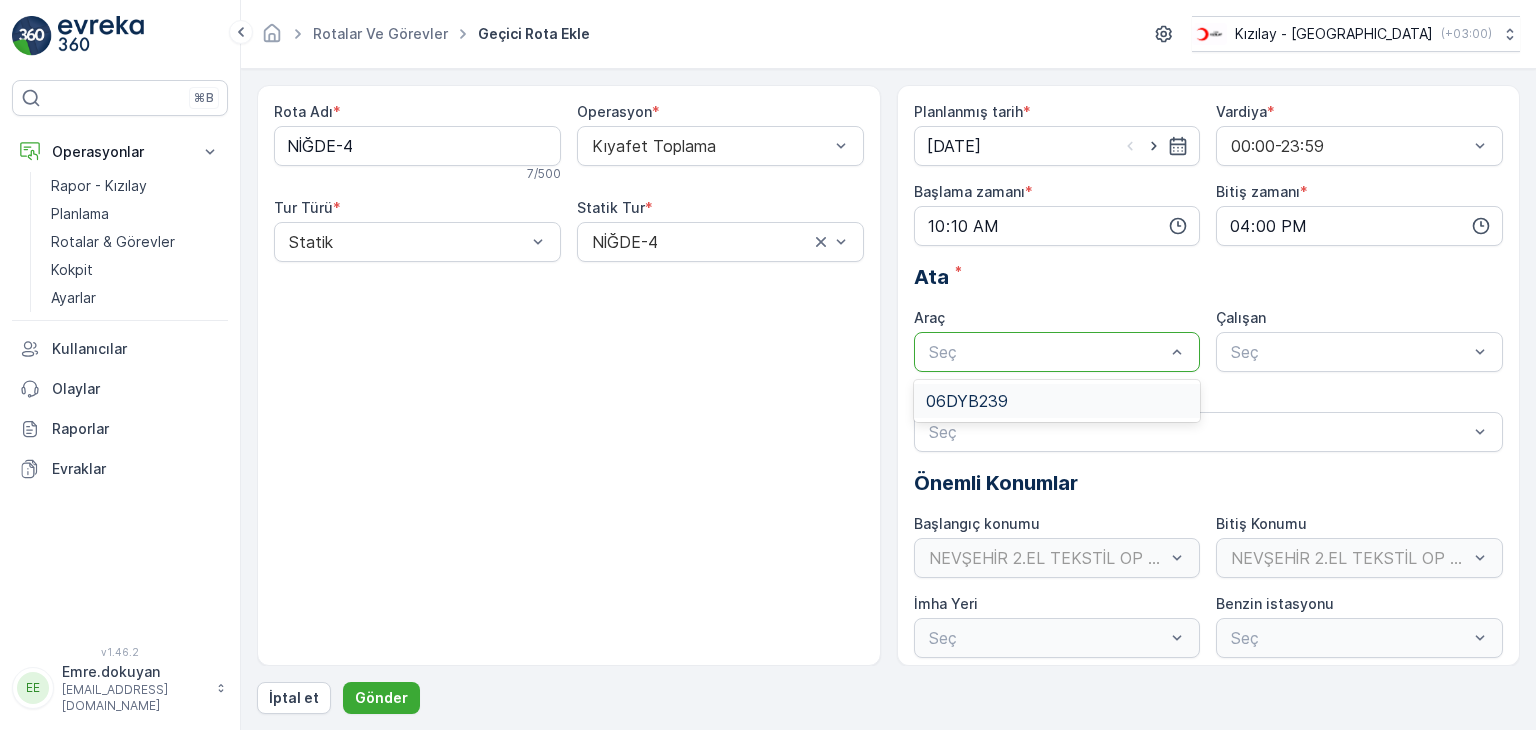 click at bounding box center [1047, 352] 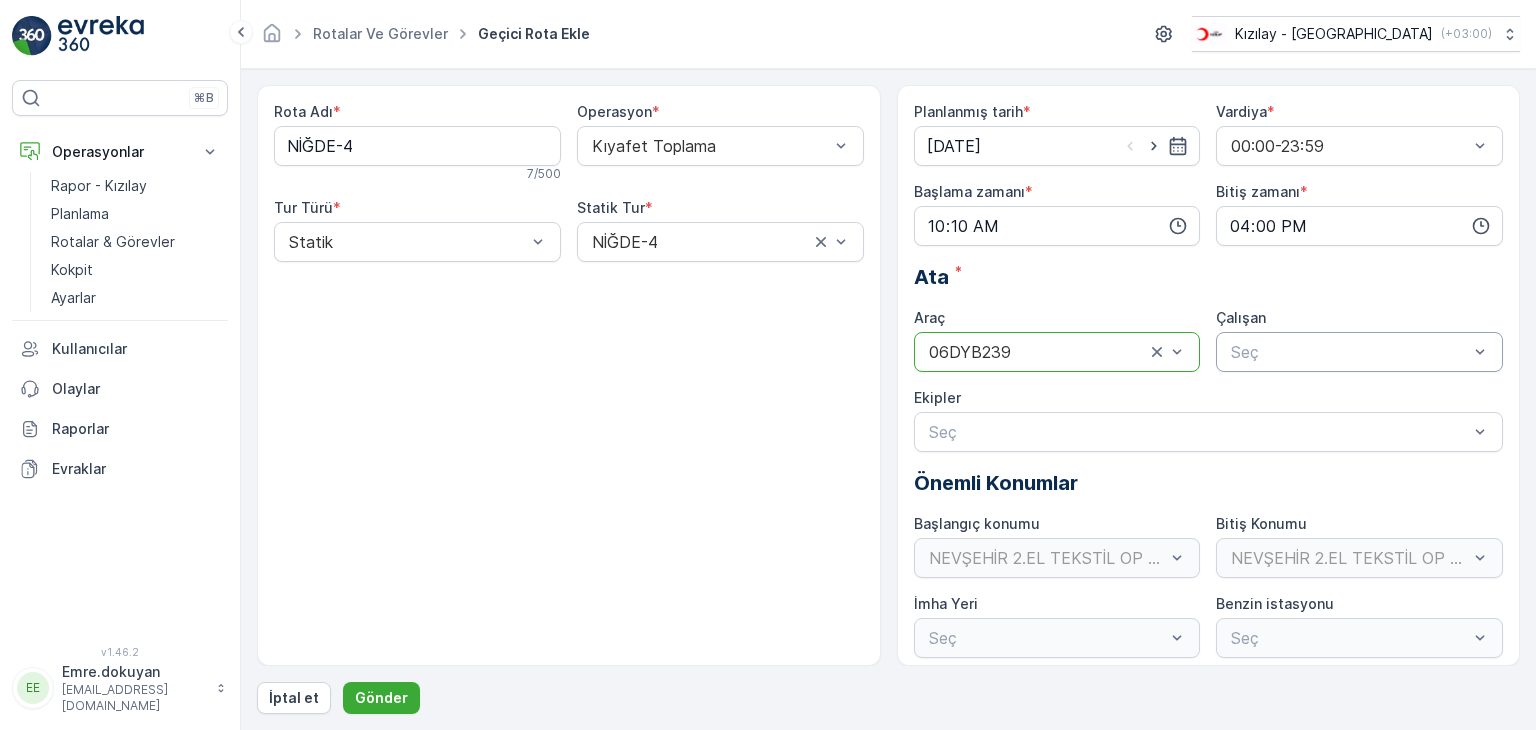 click at bounding box center (1349, 352) 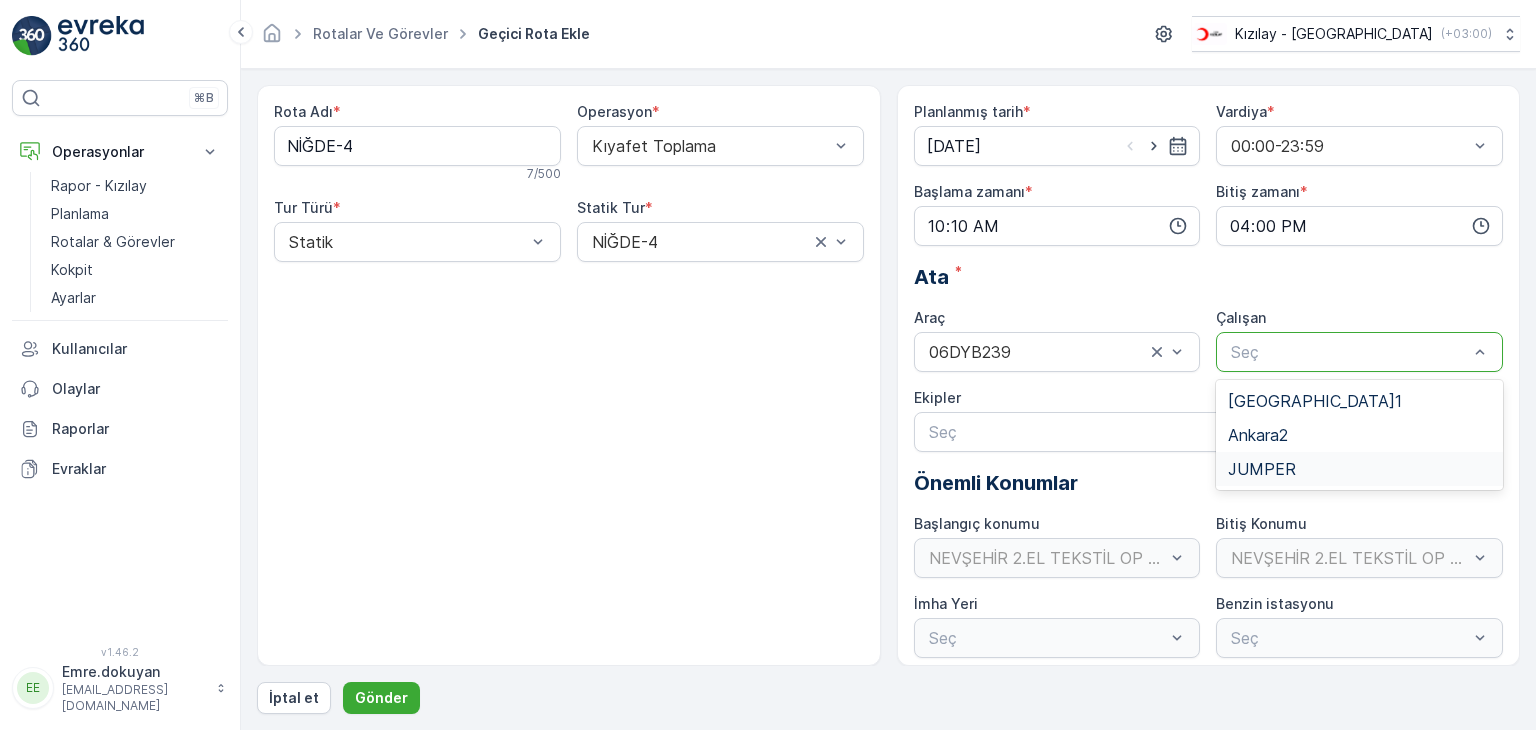 click on "JUMPER" at bounding box center [1262, 469] 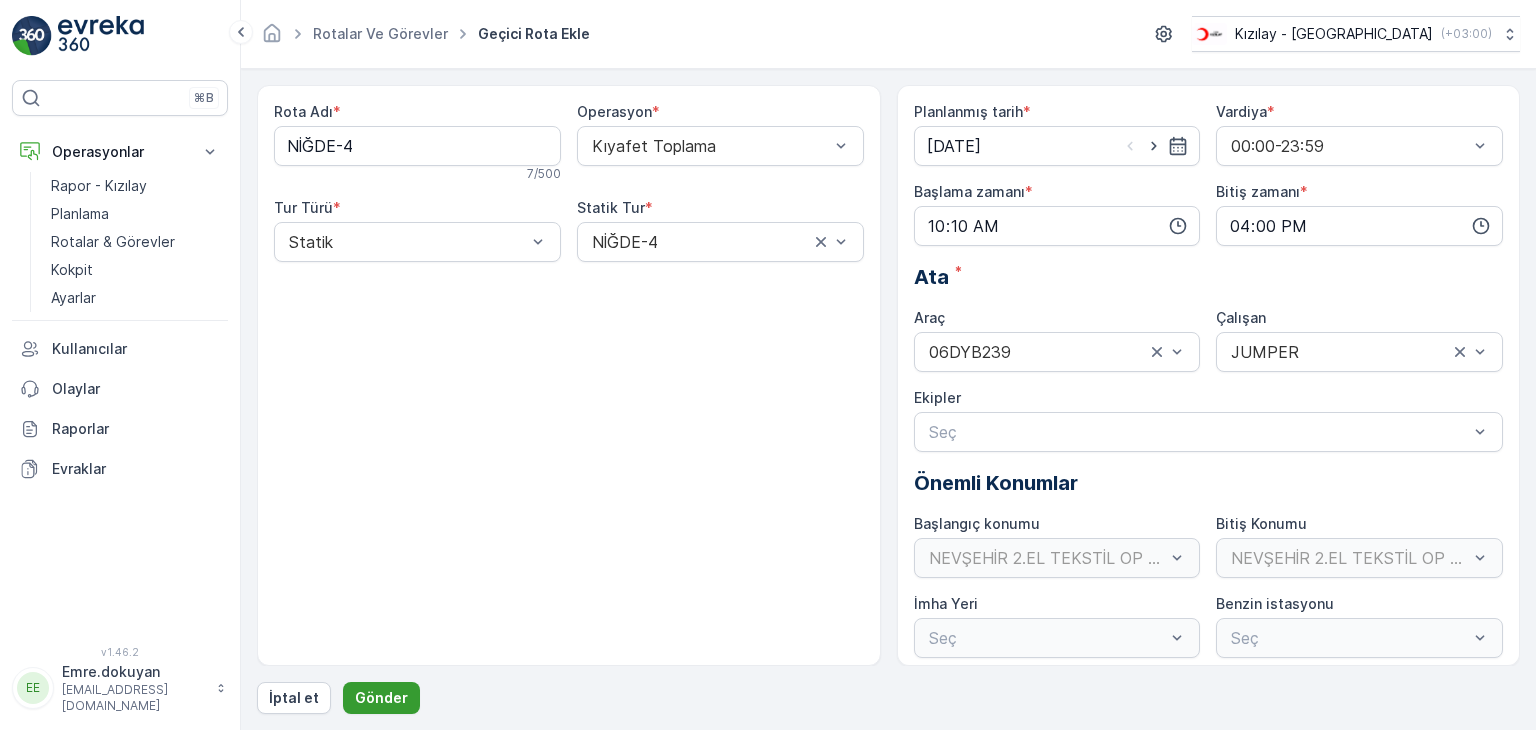 click on "Gönder" at bounding box center (381, 698) 